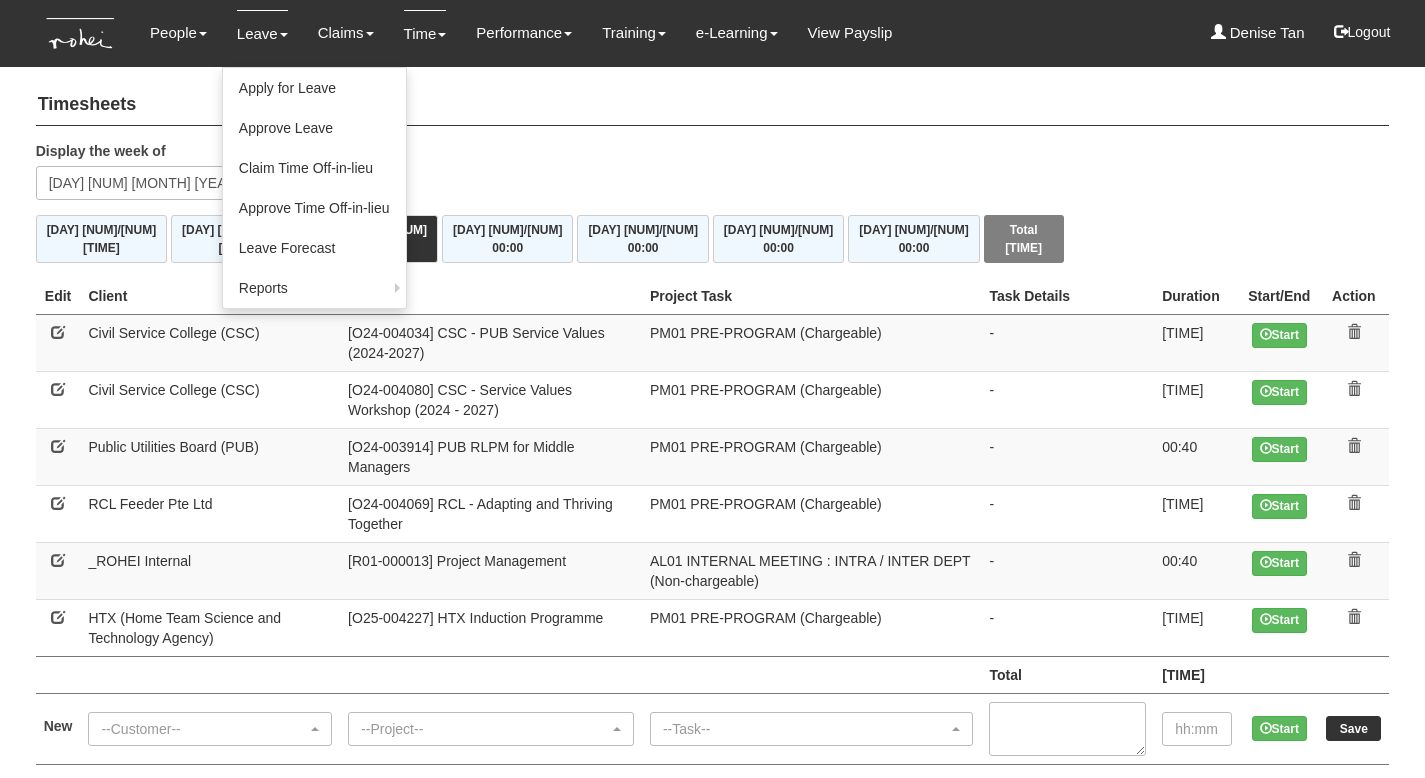 scroll, scrollTop: 0, scrollLeft: 0, axis: both 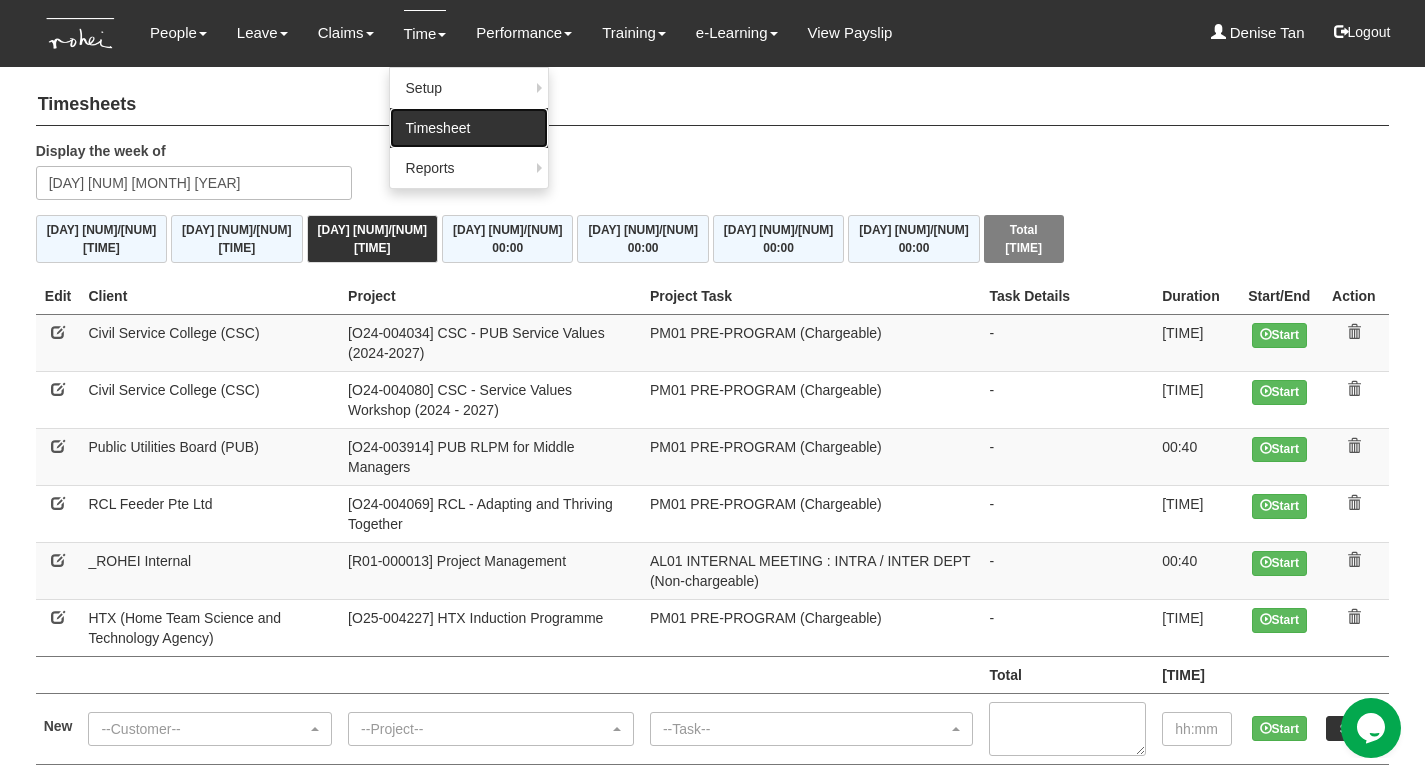 click on "Timesheet" at bounding box center (469, 128) 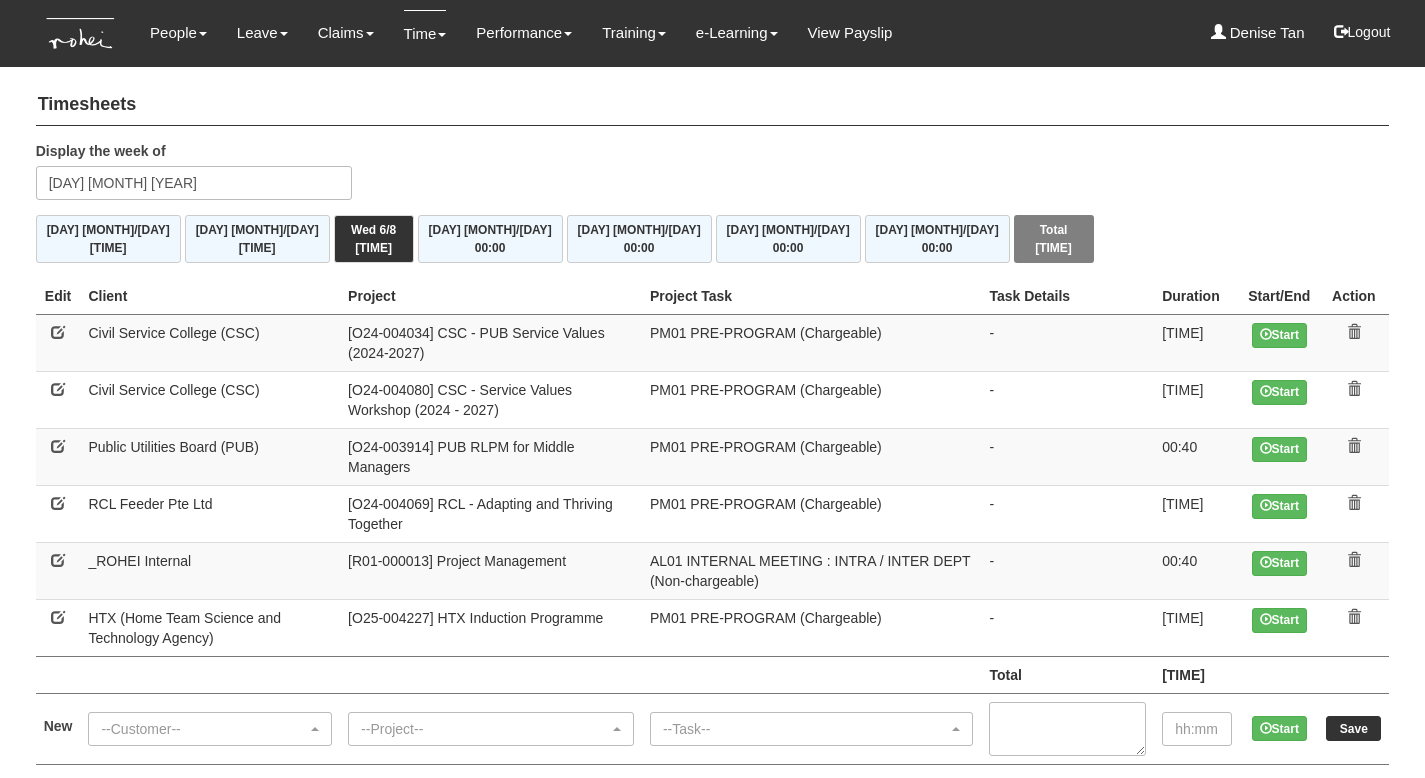 scroll, scrollTop: 0, scrollLeft: 0, axis: both 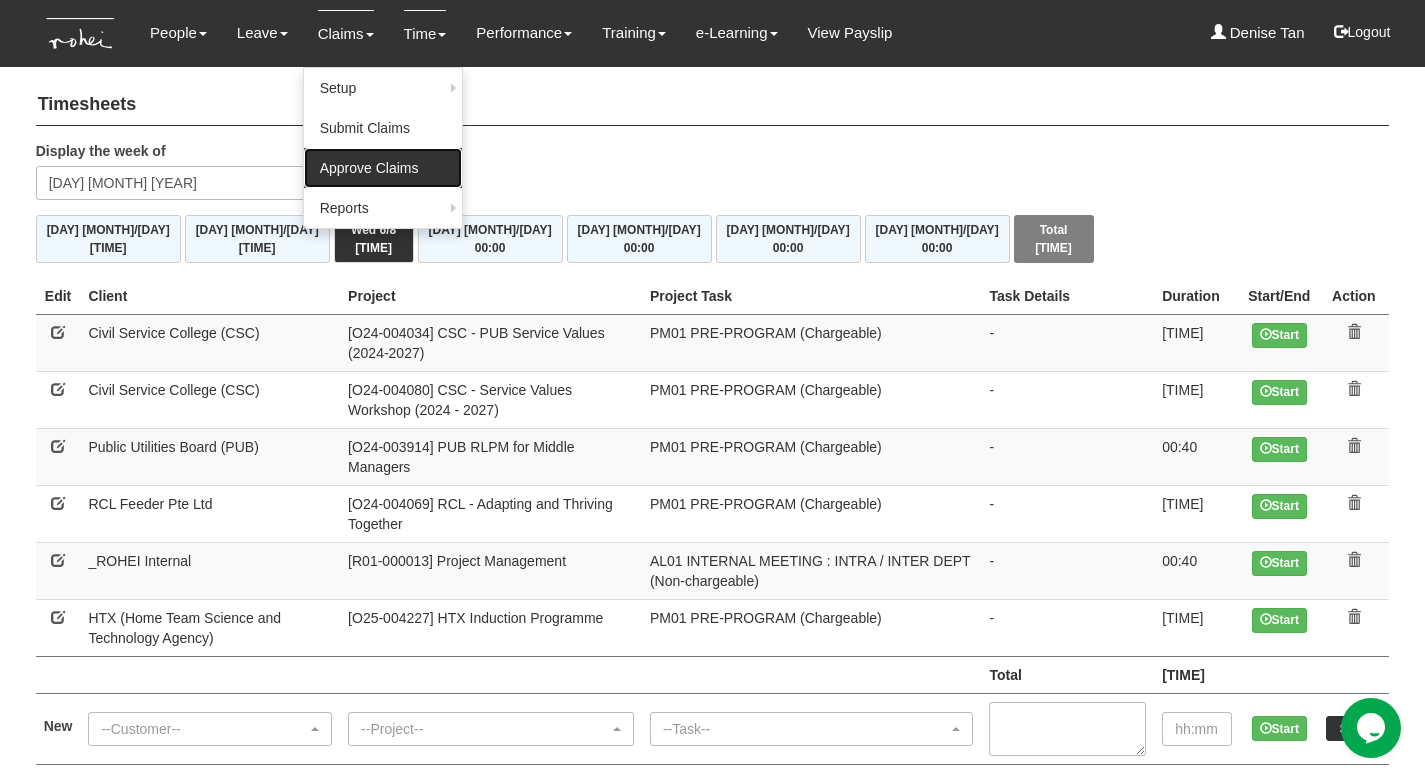 click on "Approve Claims" at bounding box center [383, 168] 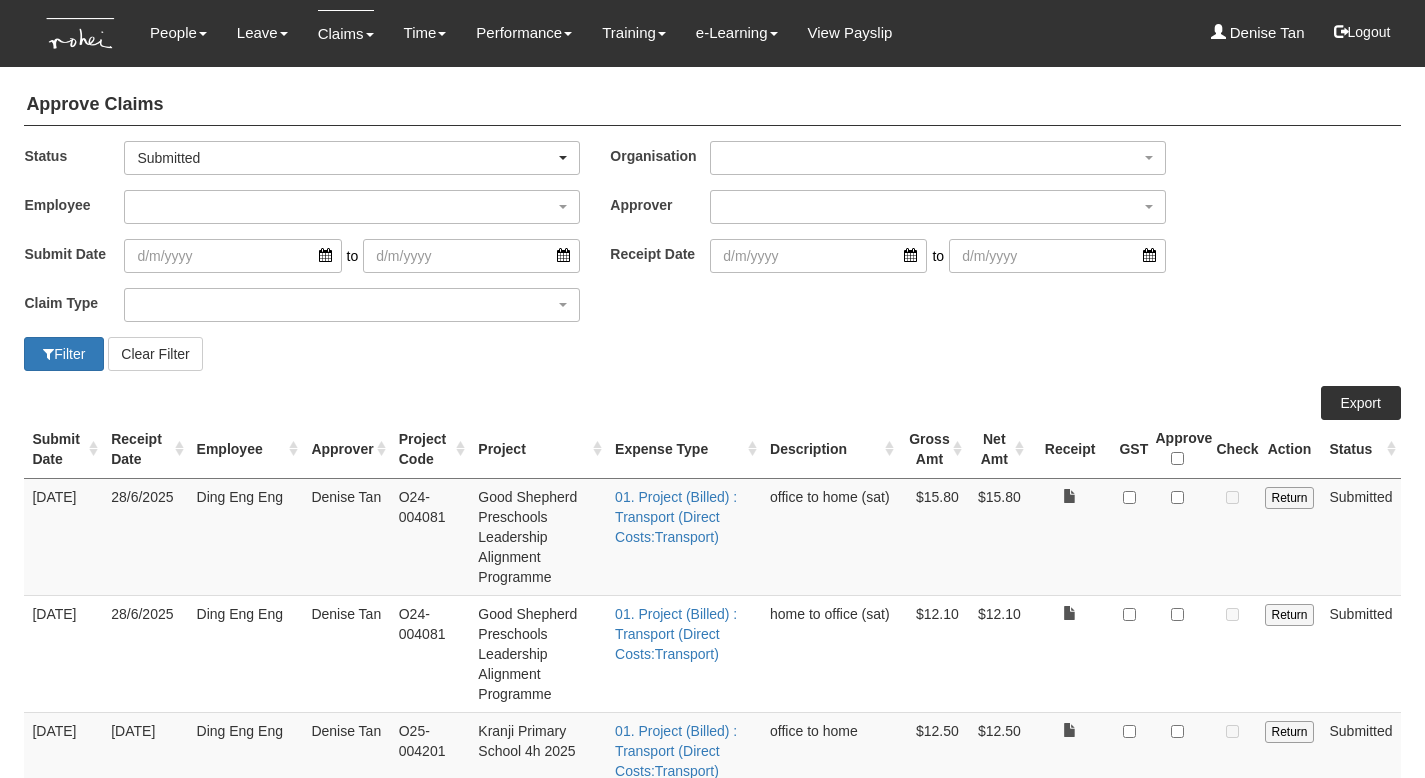 select on "50" 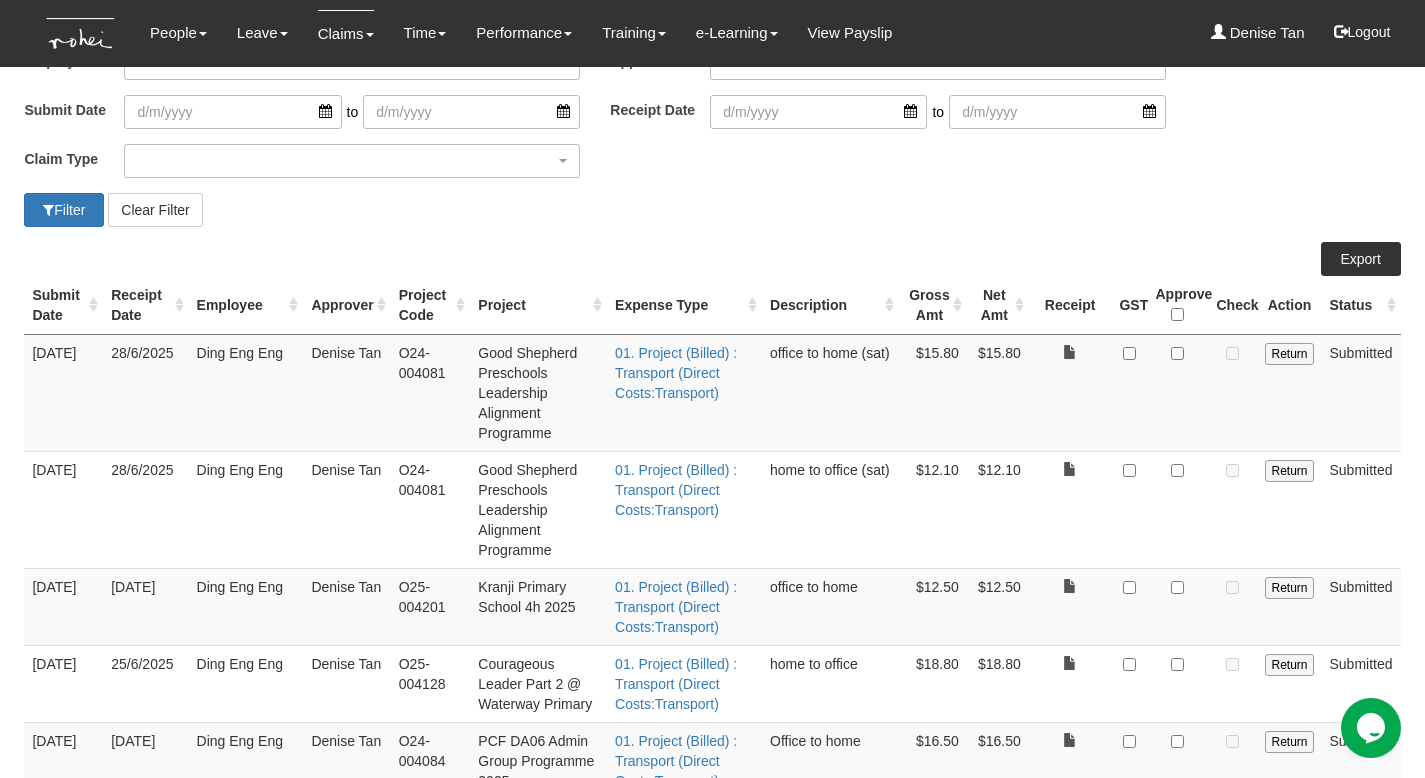 scroll, scrollTop: 0, scrollLeft: 0, axis: both 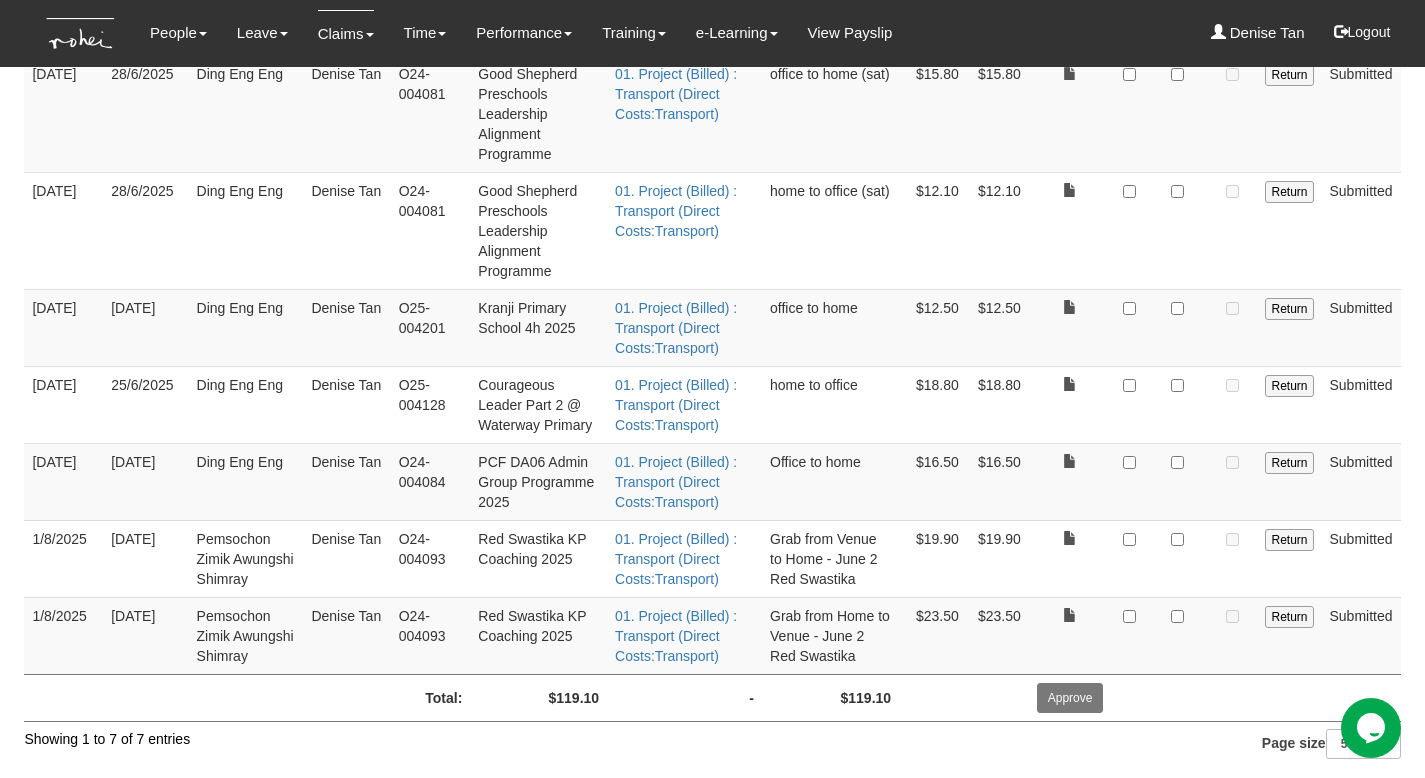 click on "$23.50" at bounding box center (998, 635) 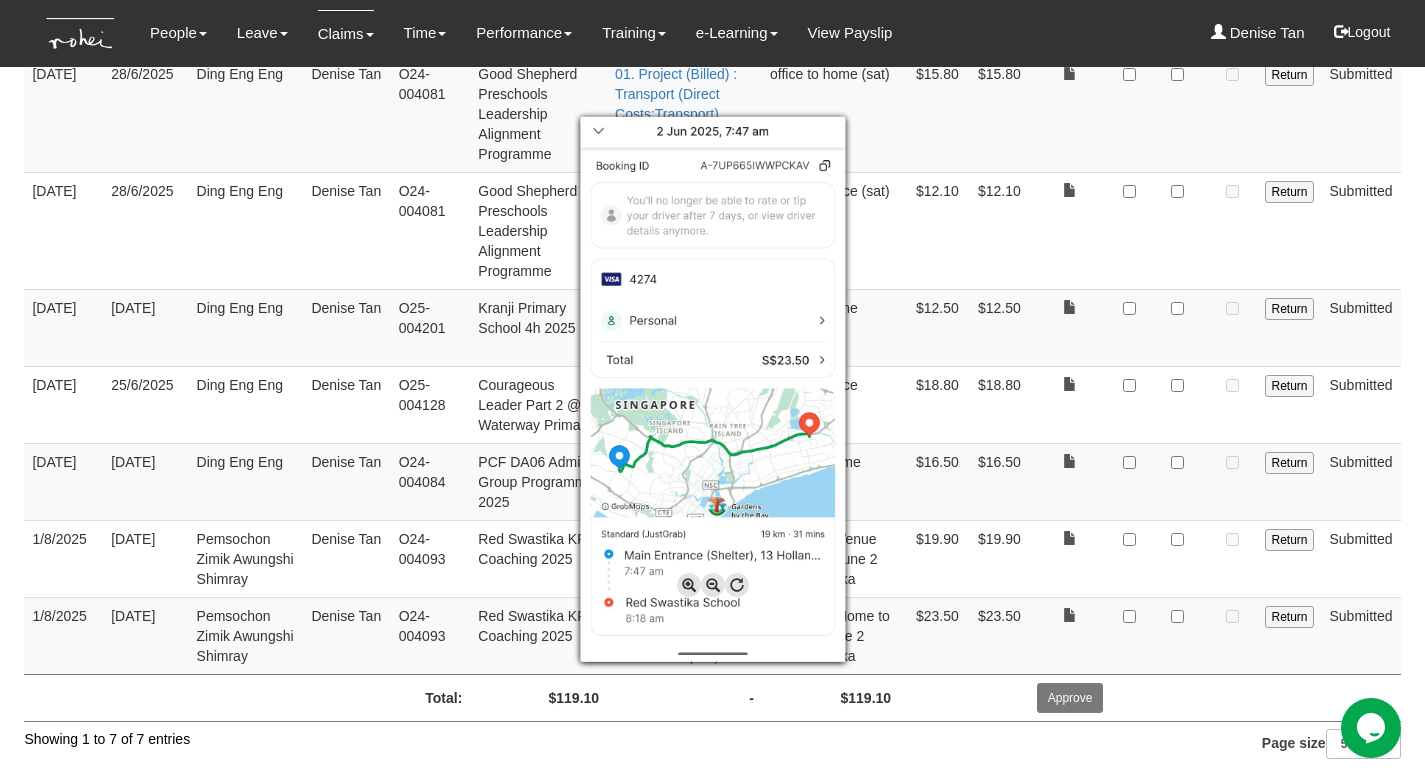 click at bounding box center (712, 389) 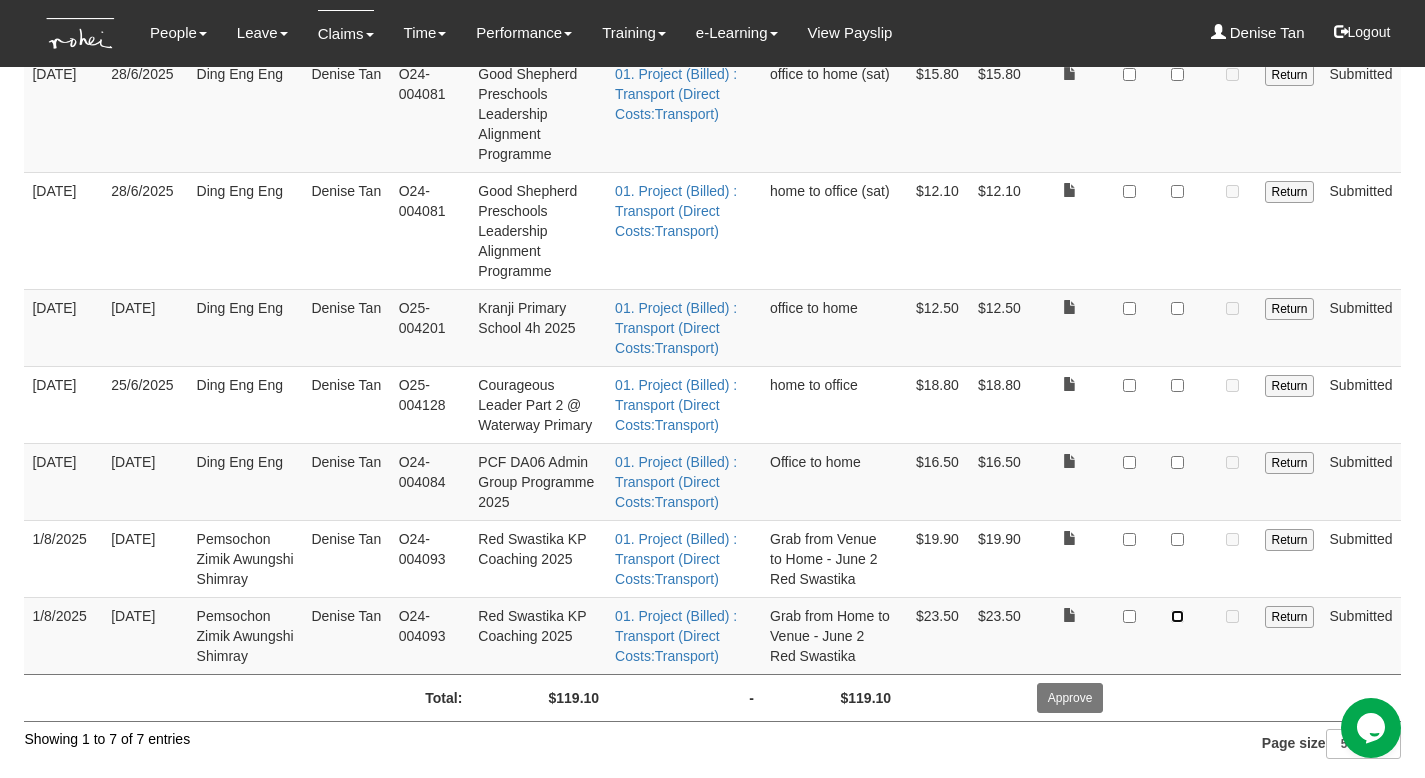 click at bounding box center [1177, 616] 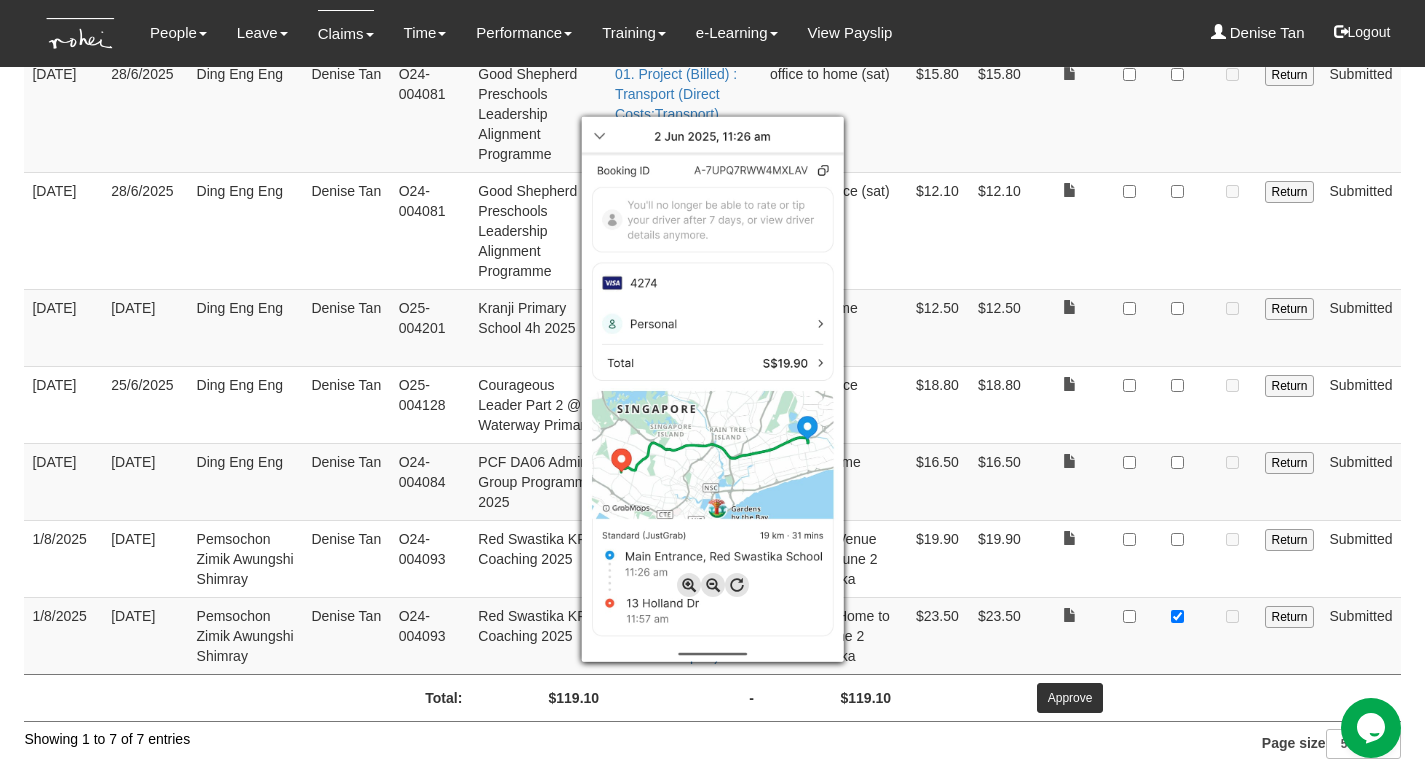 click at bounding box center (712, 389) 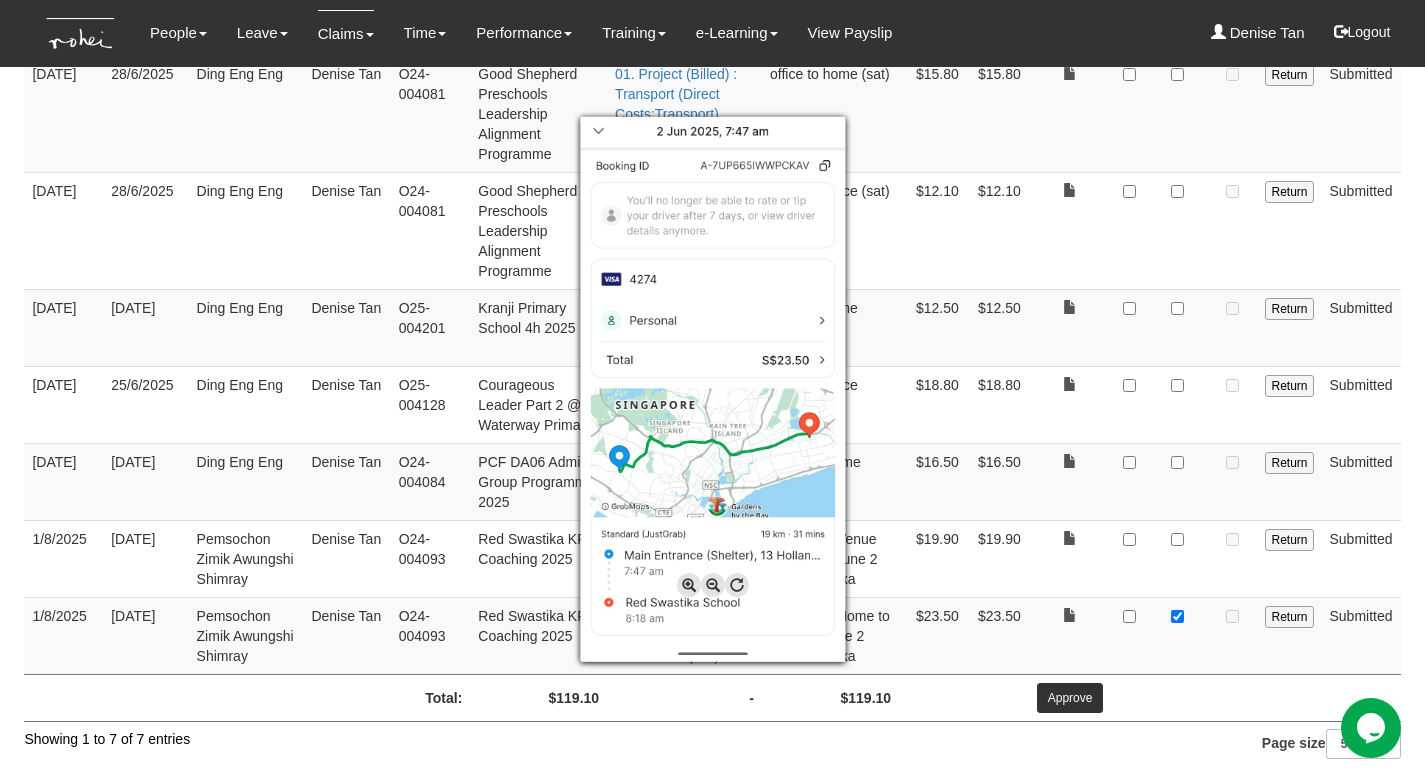 click at bounding box center (712, 389) 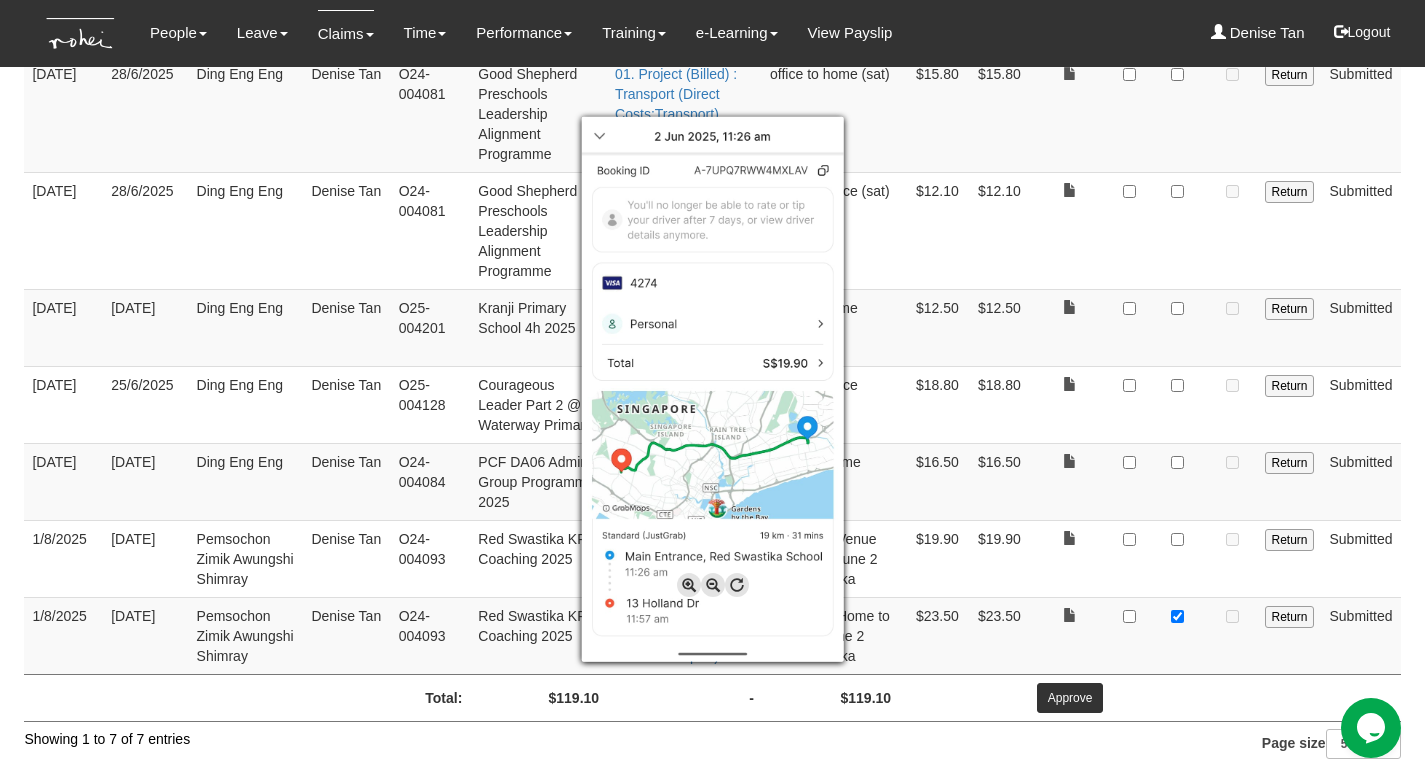 click at bounding box center (712, 389) 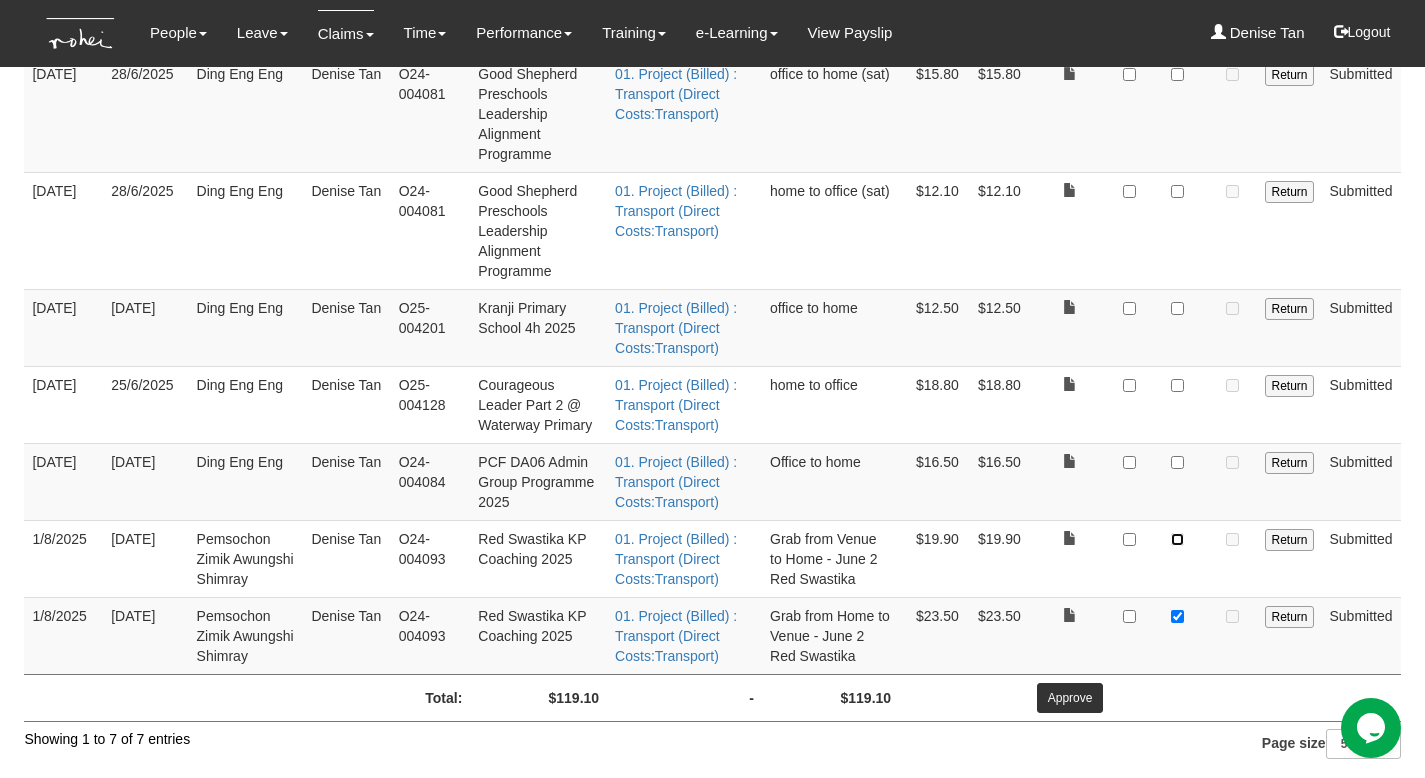click at bounding box center (1177, 539) 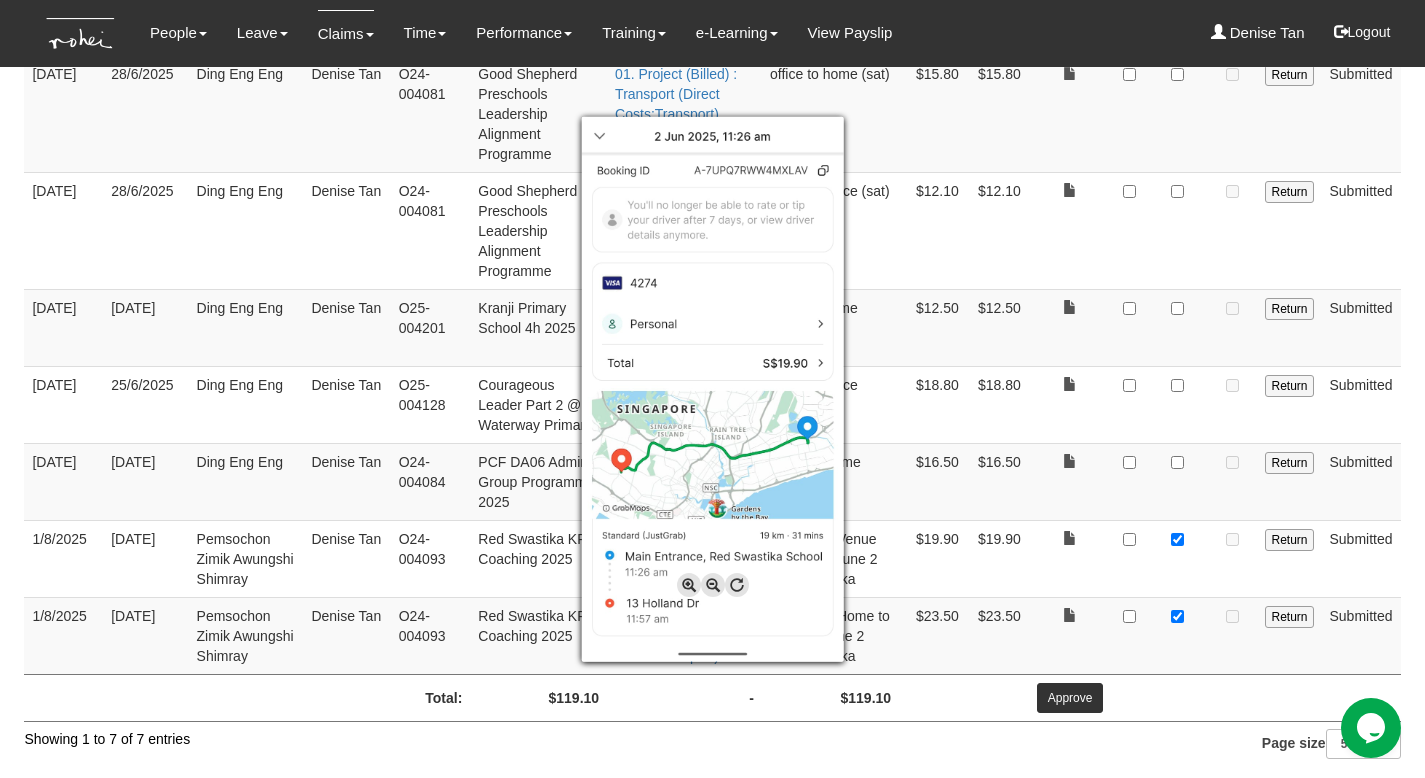 click at bounding box center [712, 389] 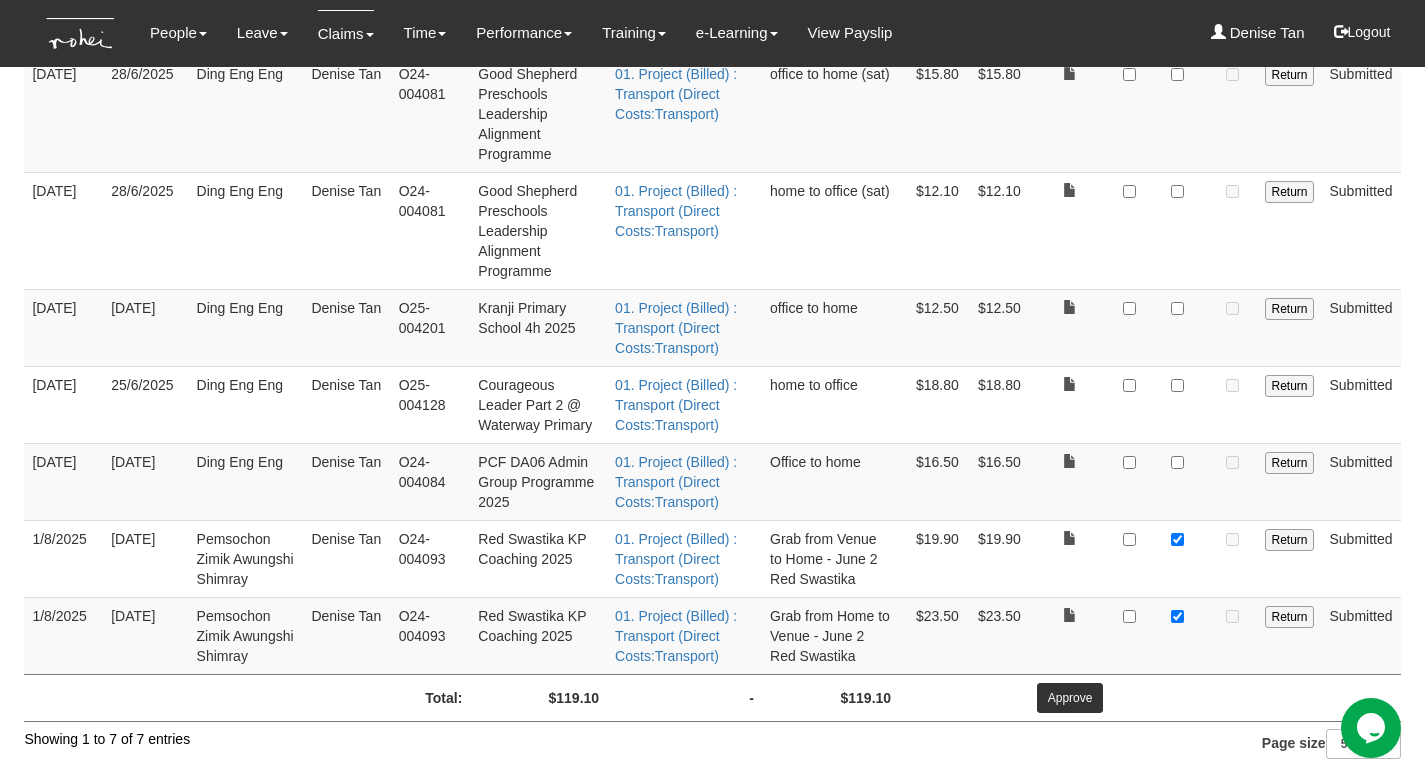 click at bounding box center (1070, 481) 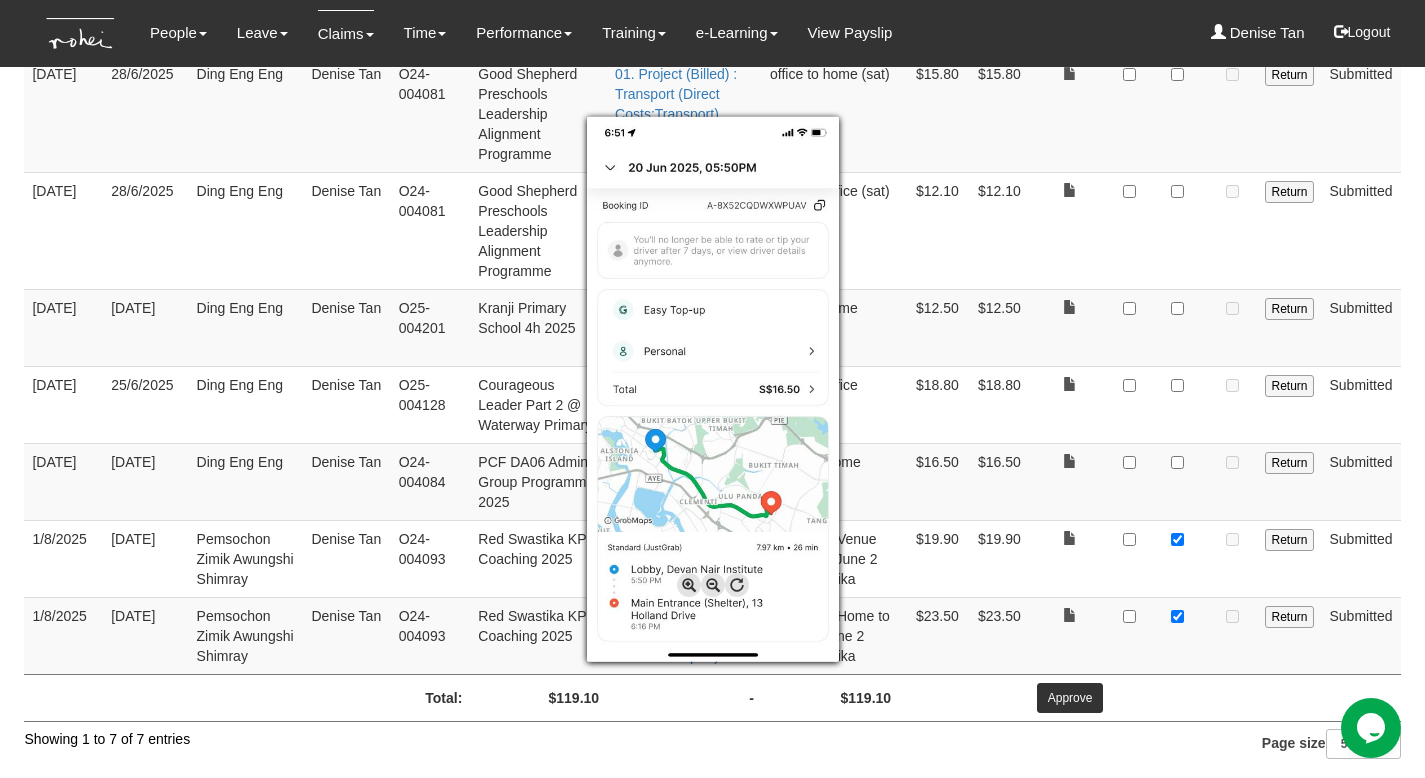 click at bounding box center [712, 389] 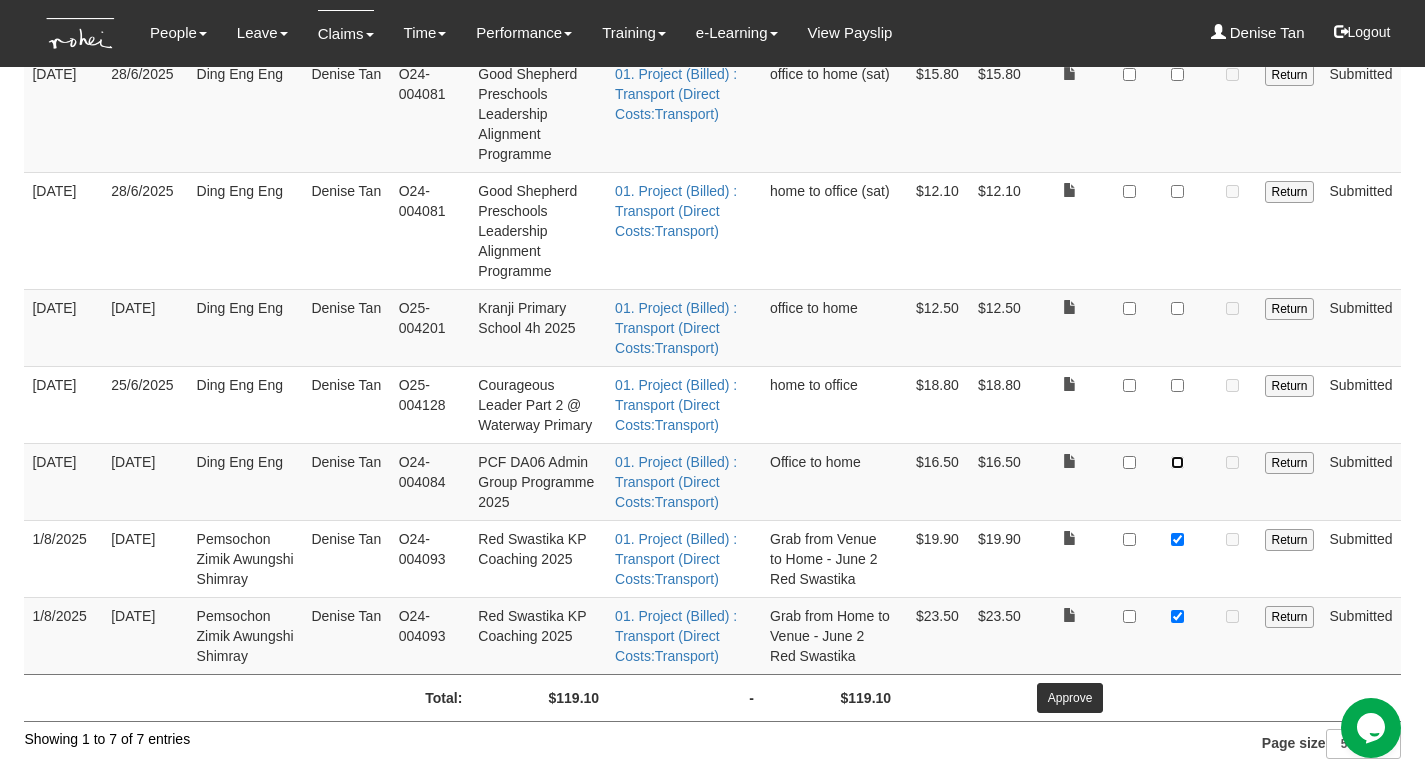 click at bounding box center (1177, 462) 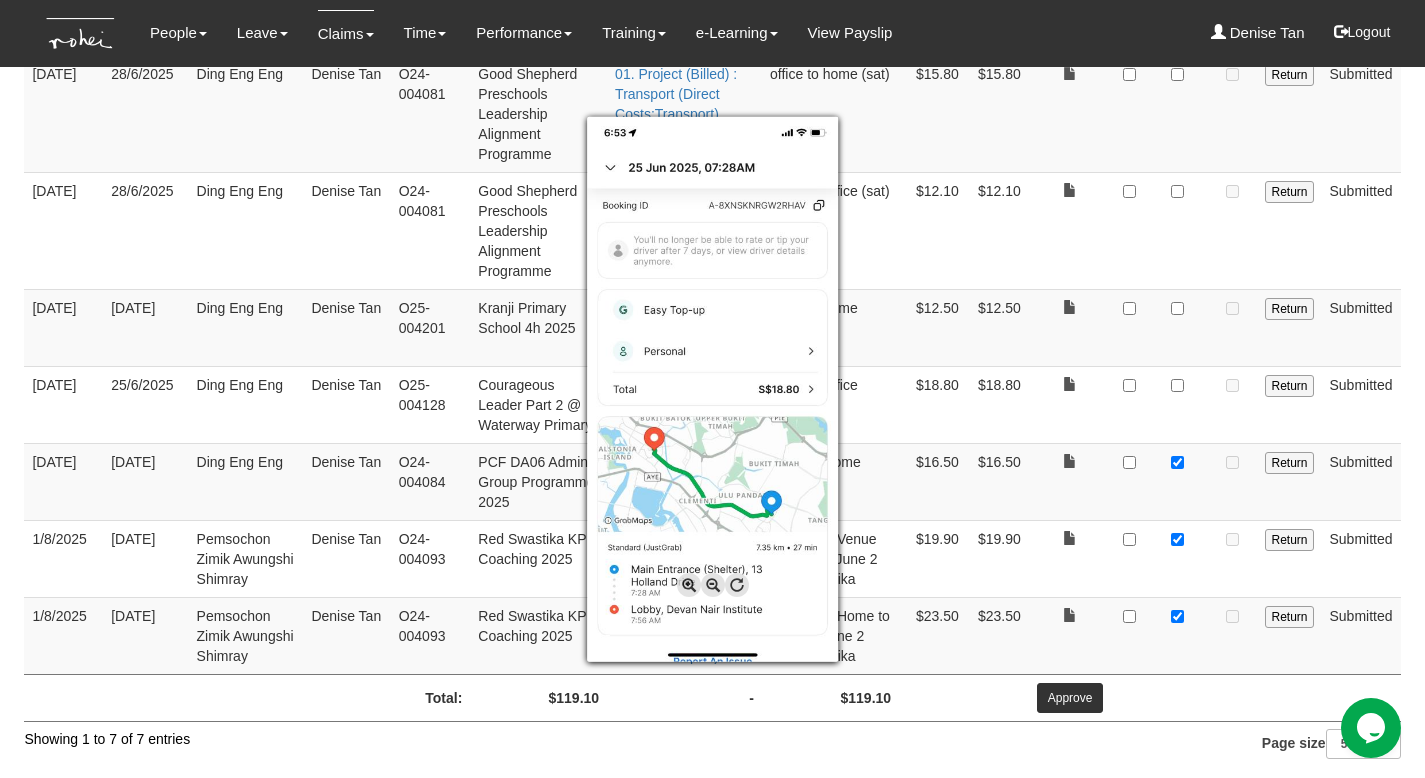 click at bounding box center [712, 389] 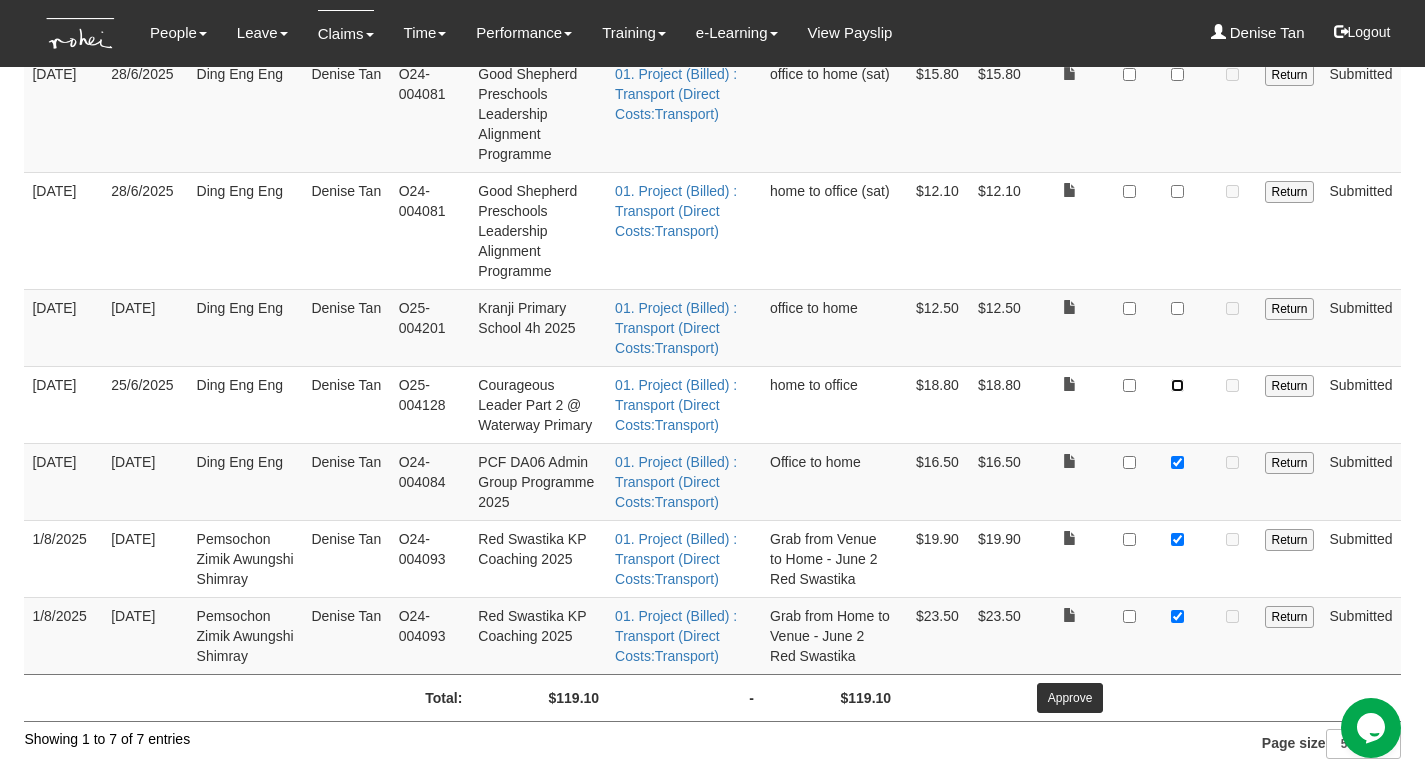 click at bounding box center (1177, 385) 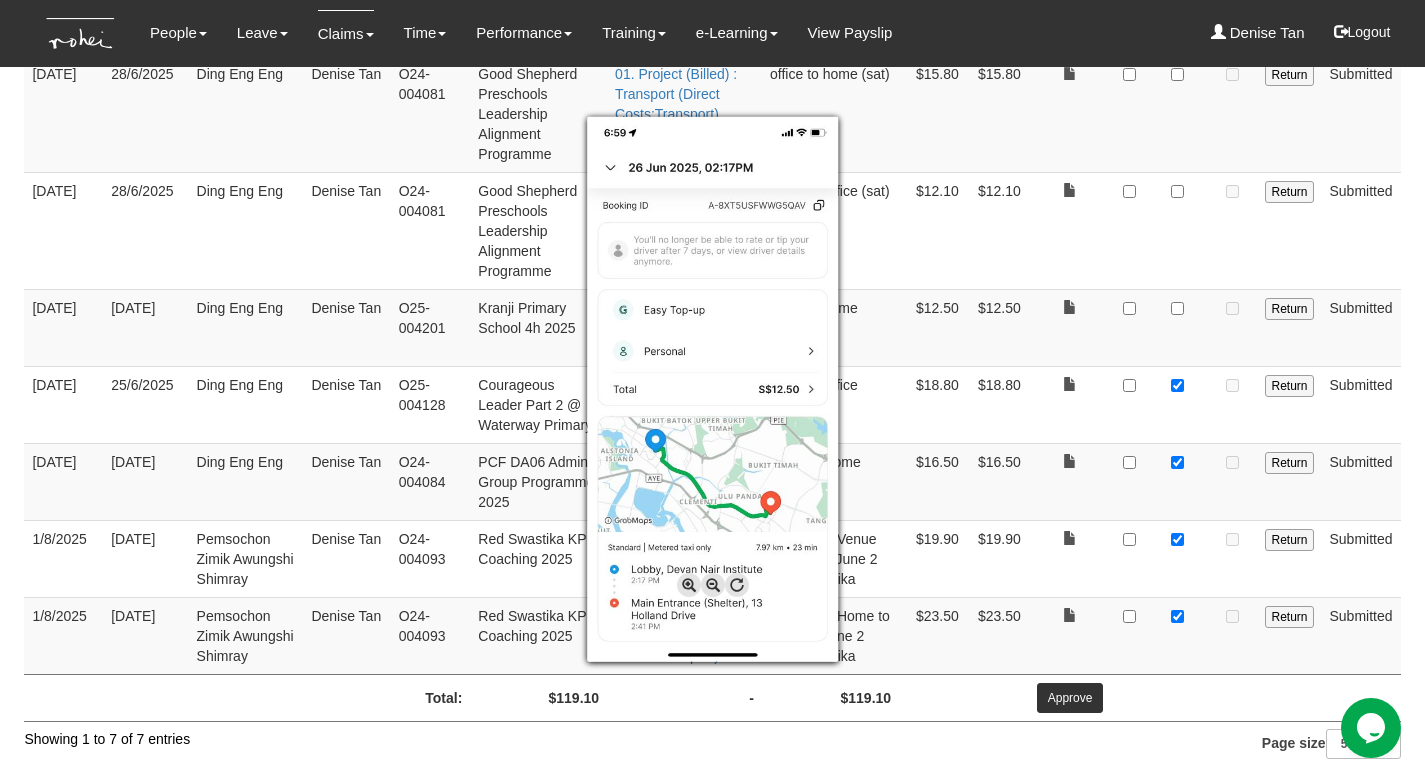 click at bounding box center (712, 389) 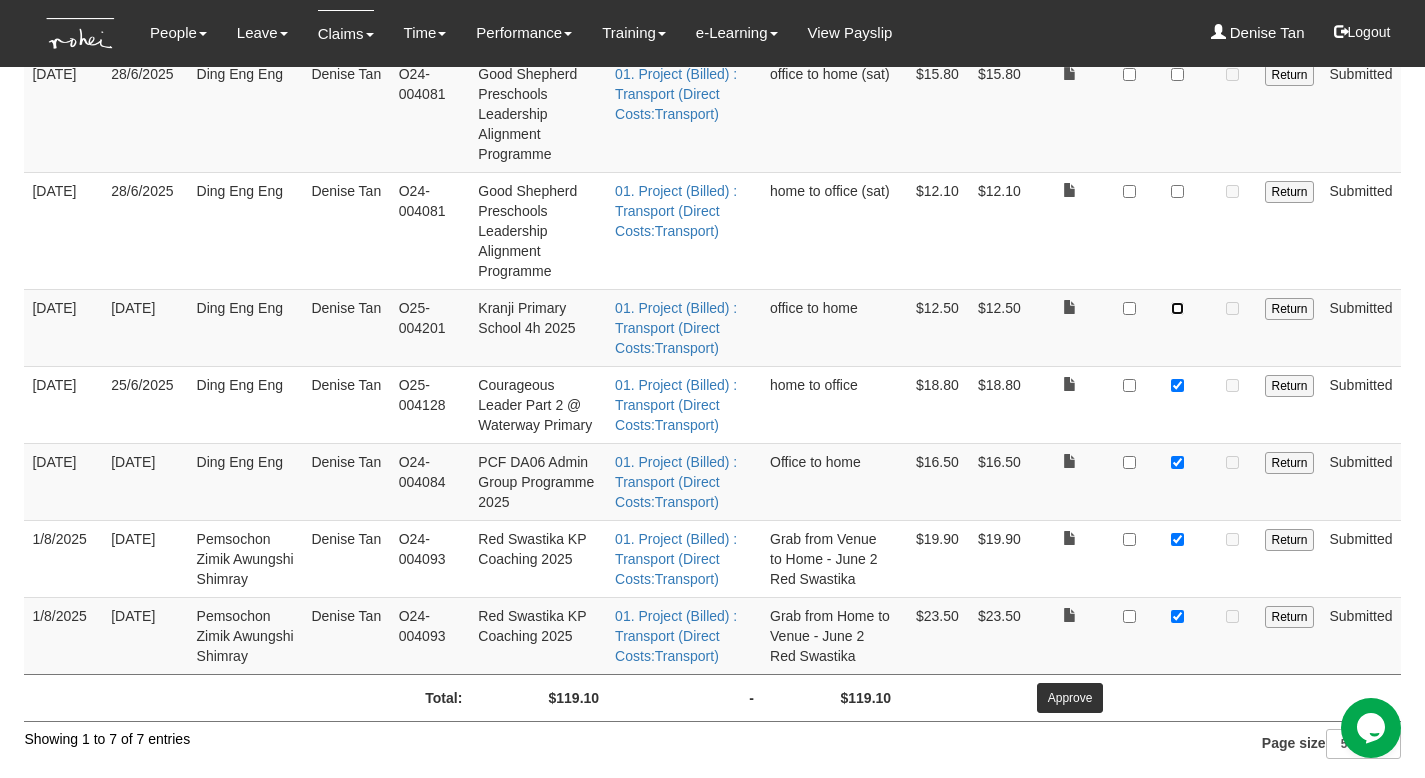 click at bounding box center (1177, 308) 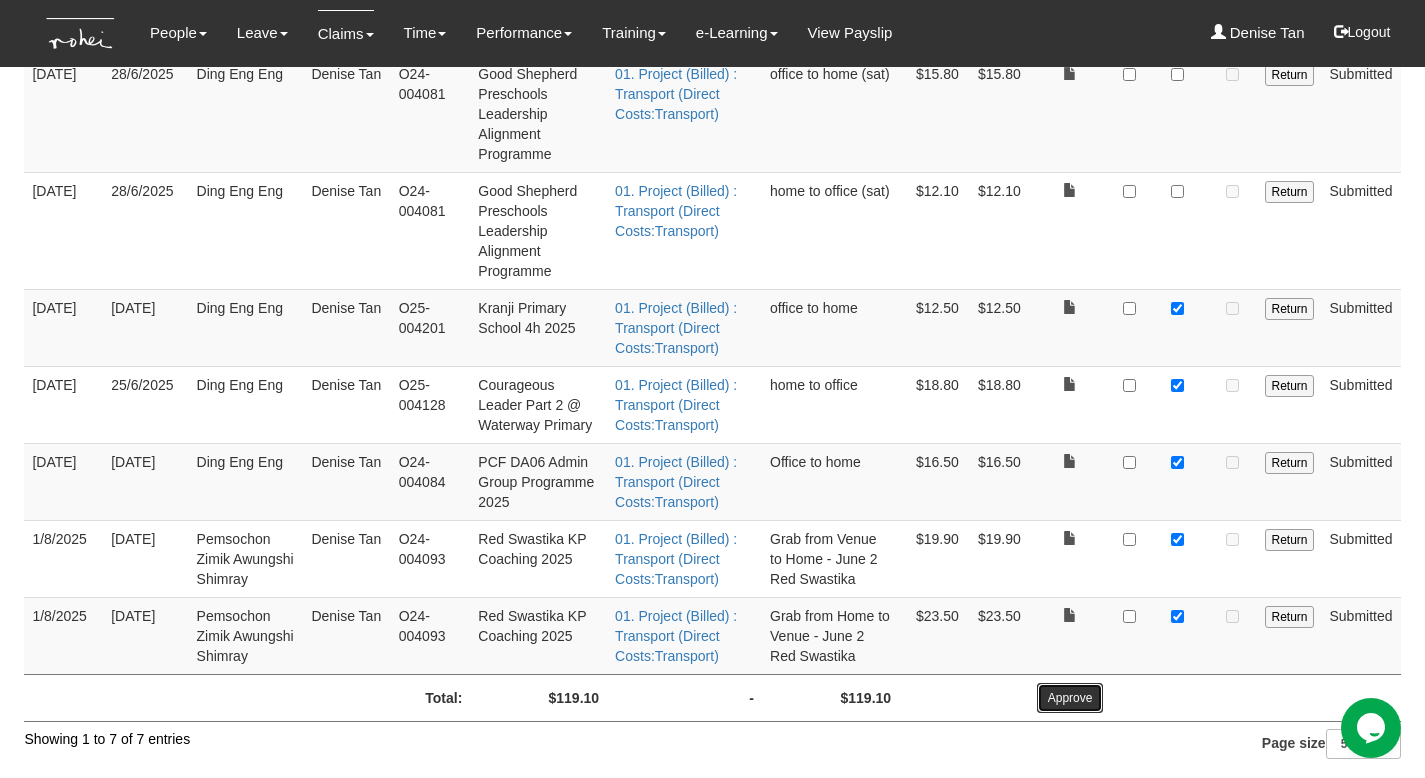 click on "Approve" at bounding box center [1070, 698] 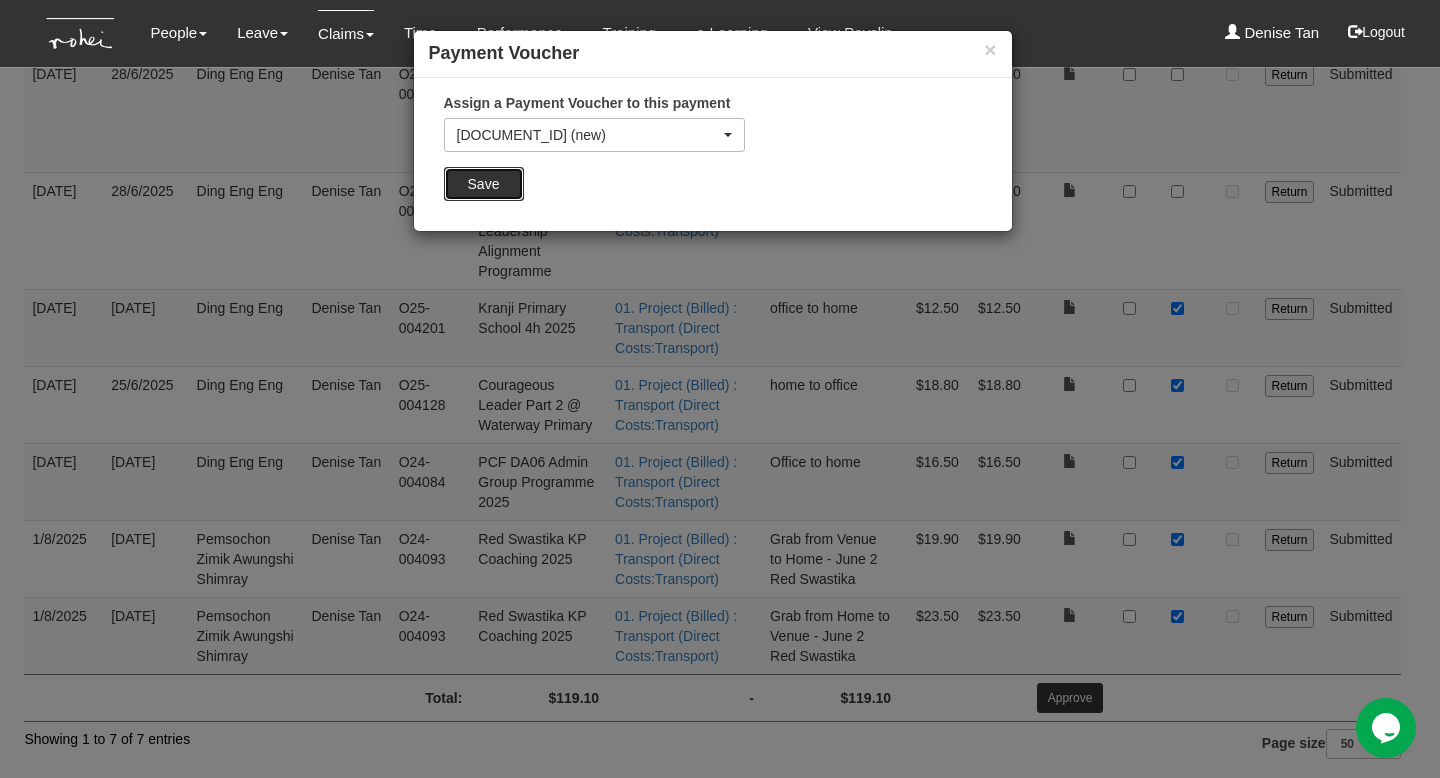 click on "Save" at bounding box center [484, 184] 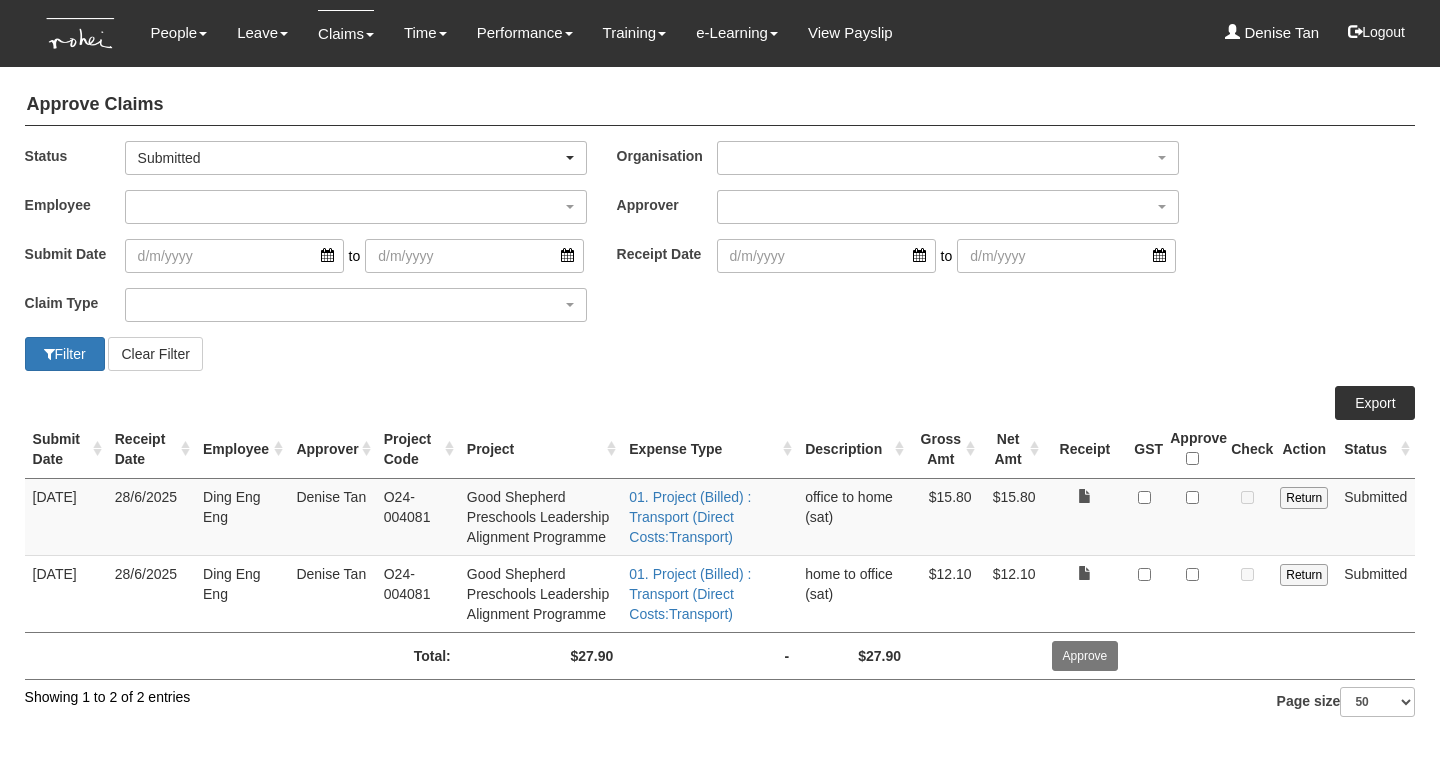 select on "50" 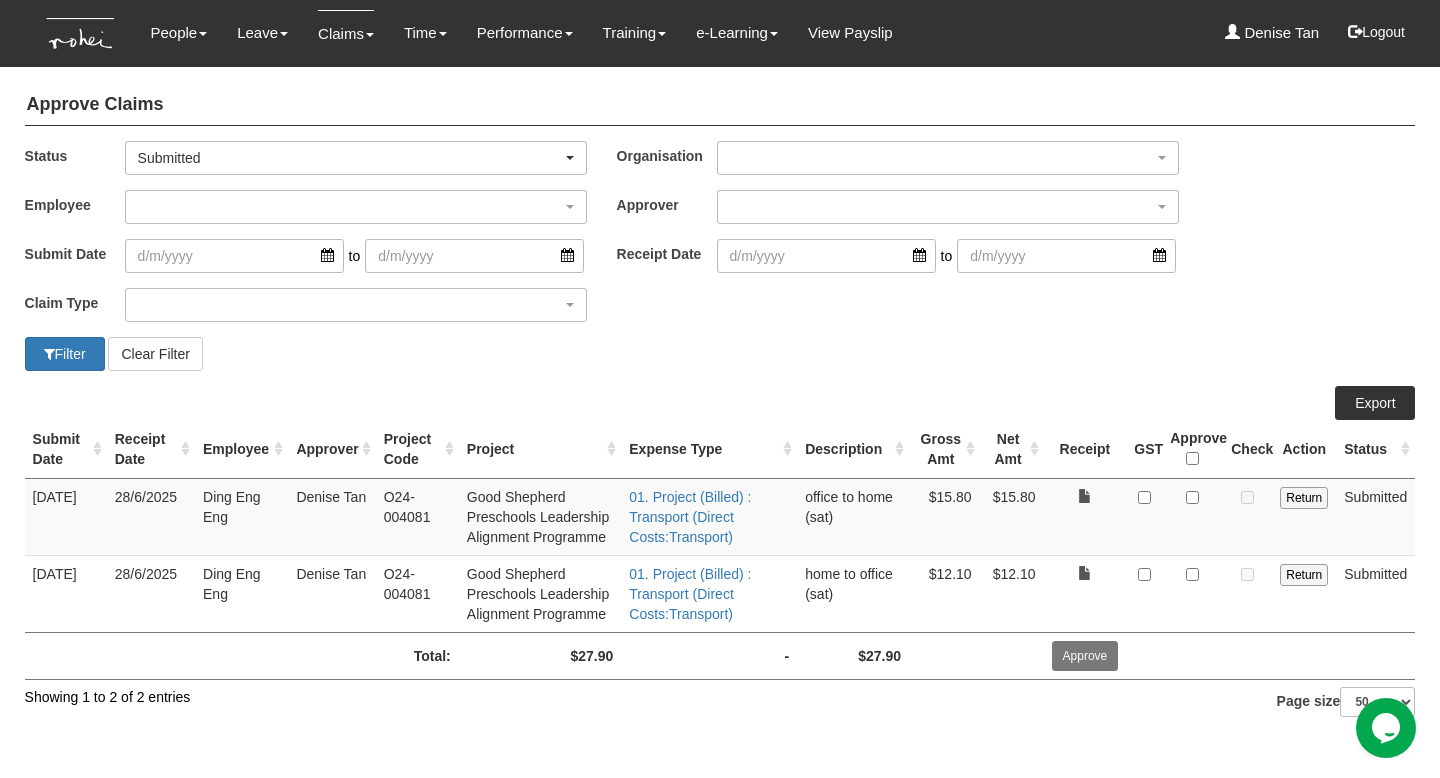 scroll, scrollTop: 0, scrollLeft: 0, axis: both 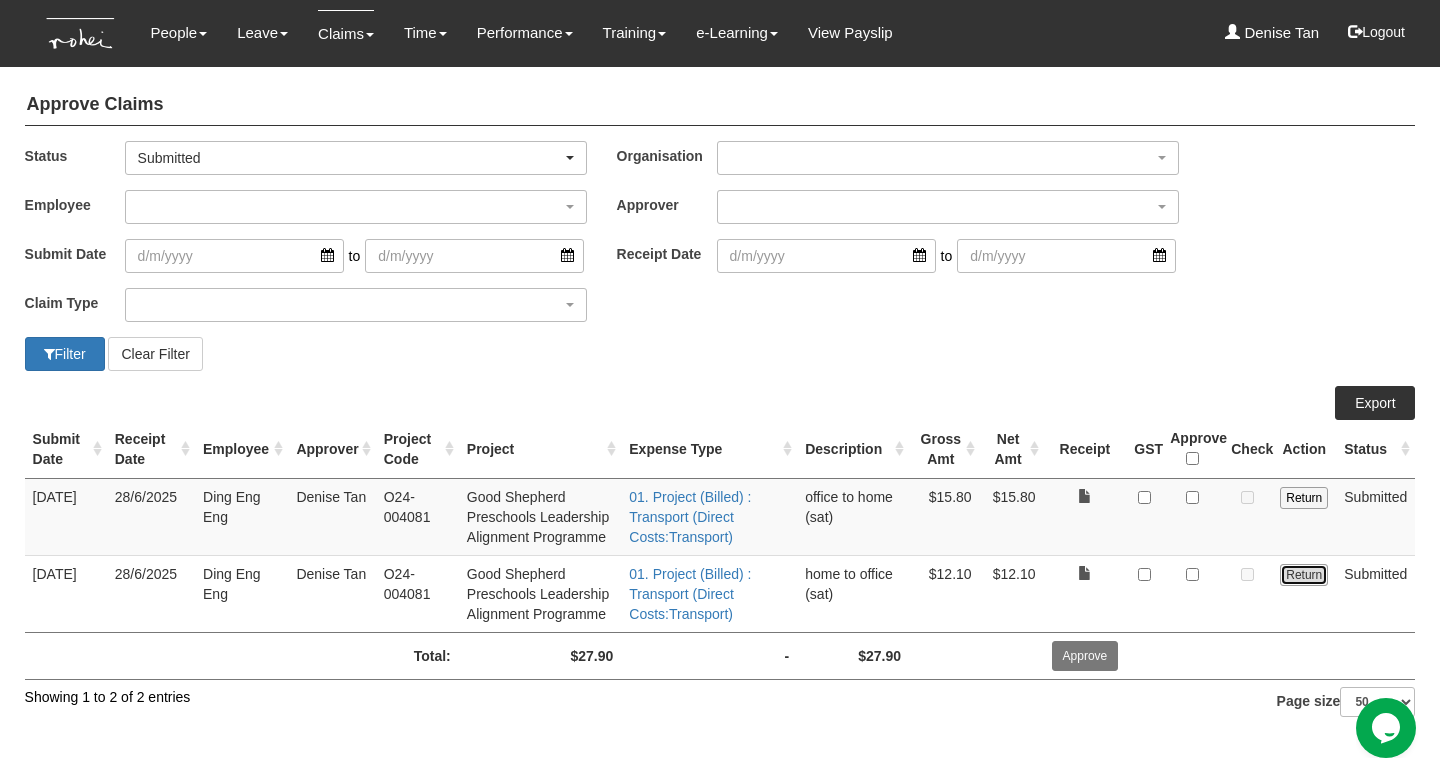 click on "Return" at bounding box center (1304, 575) 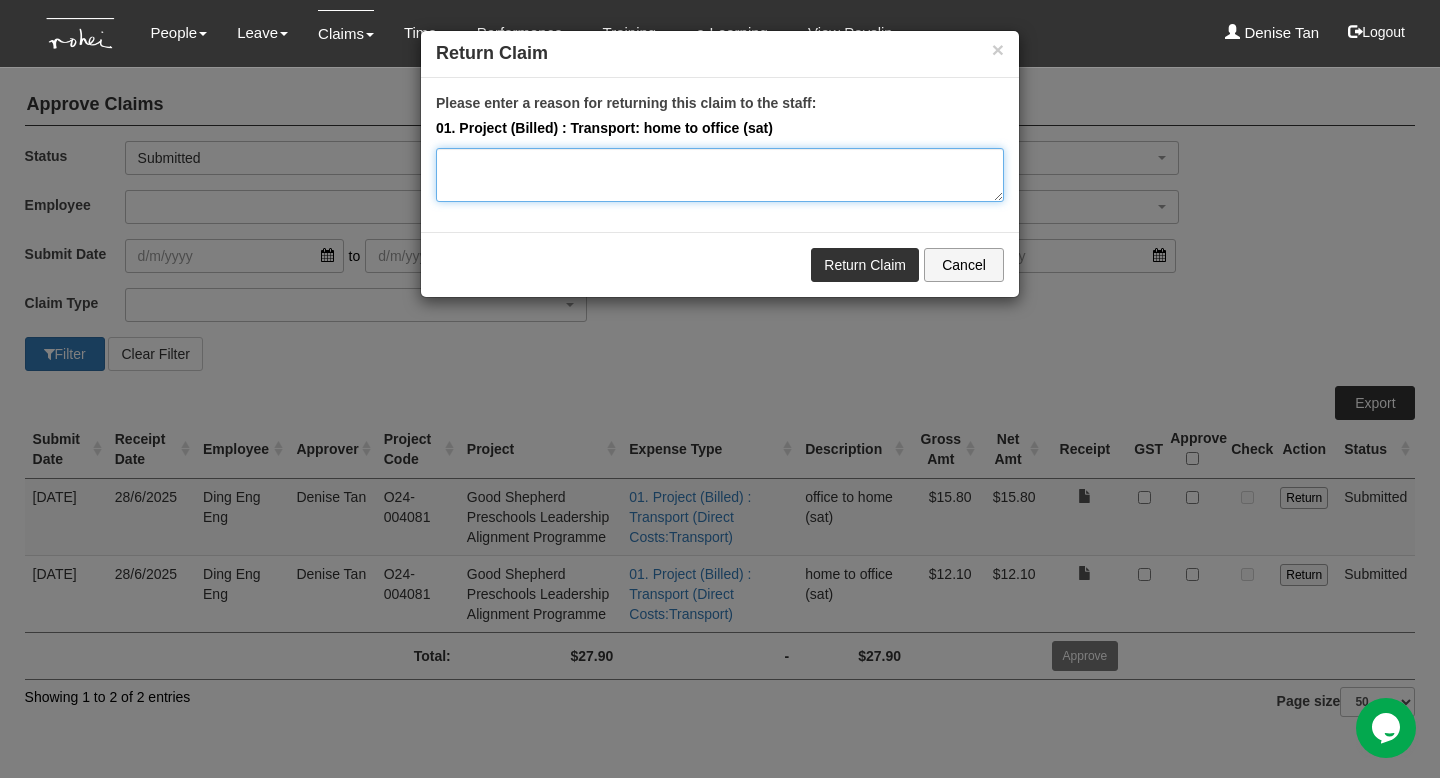 click on "Please enter a reason for returning this claim to the staff:" at bounding box center [720, 175] 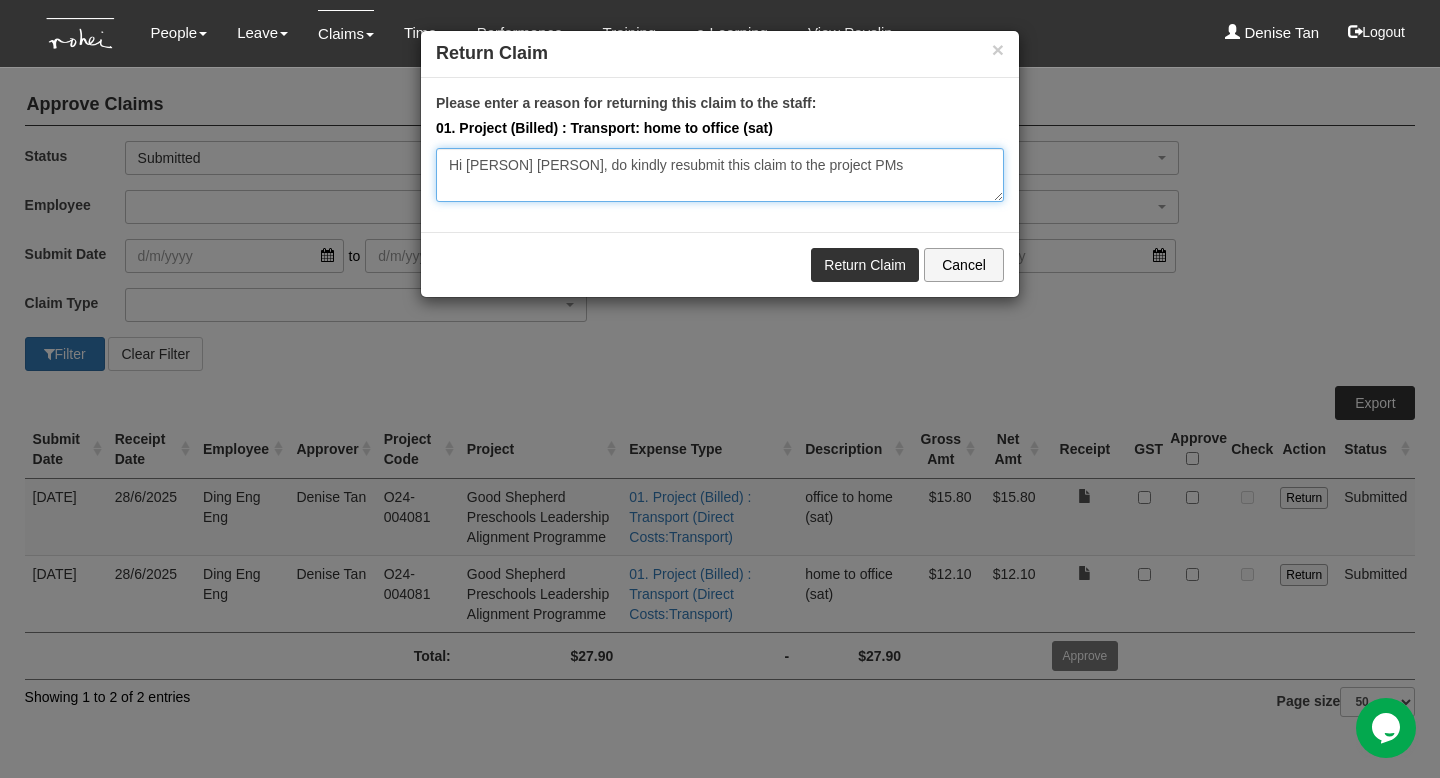 click on "Hi Eng Eng, do kindly resubmit this claim to the project PMs" at bounding box center (720, 175) 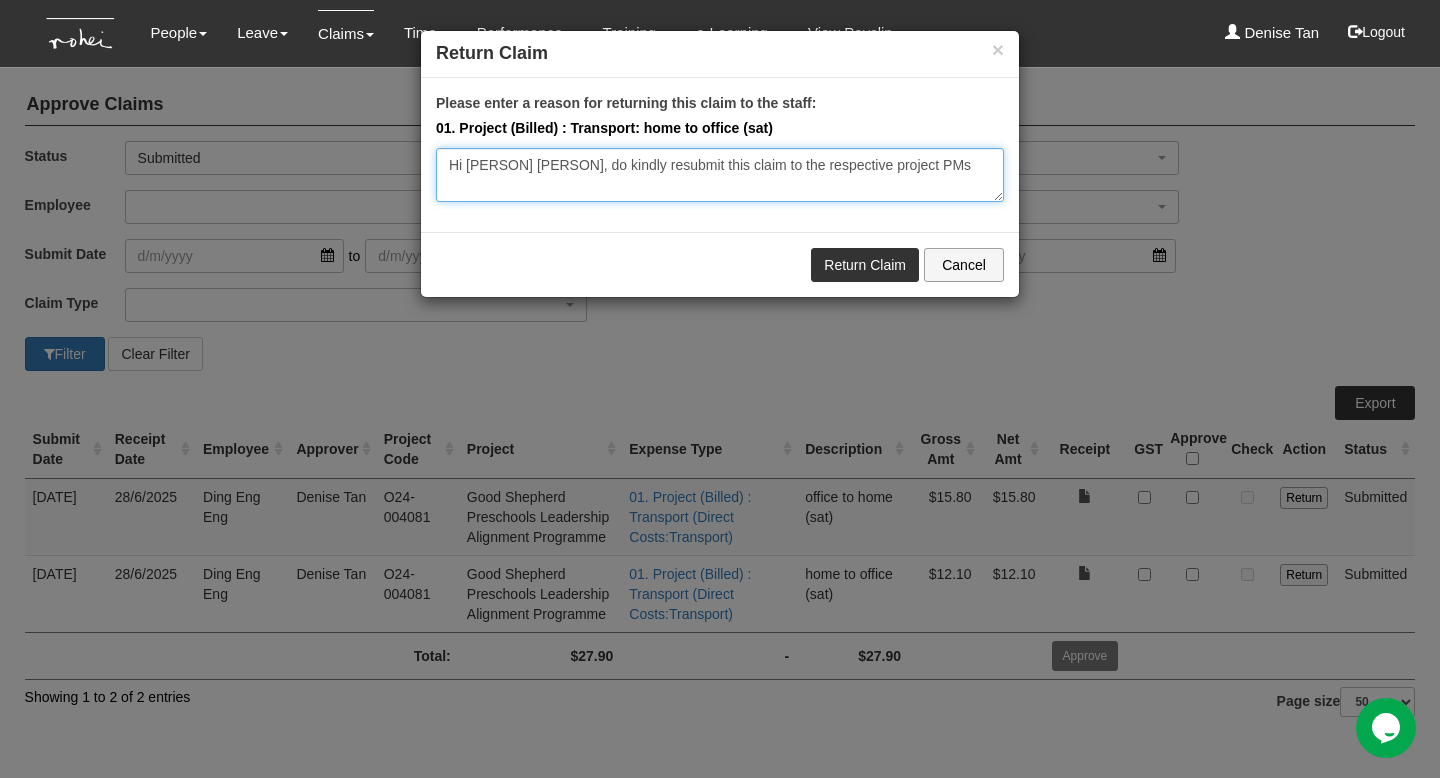 click on "Hi Eng Eng, do kindly resubmit this claim to the respective project PMs" at bounding box center (720, 175) 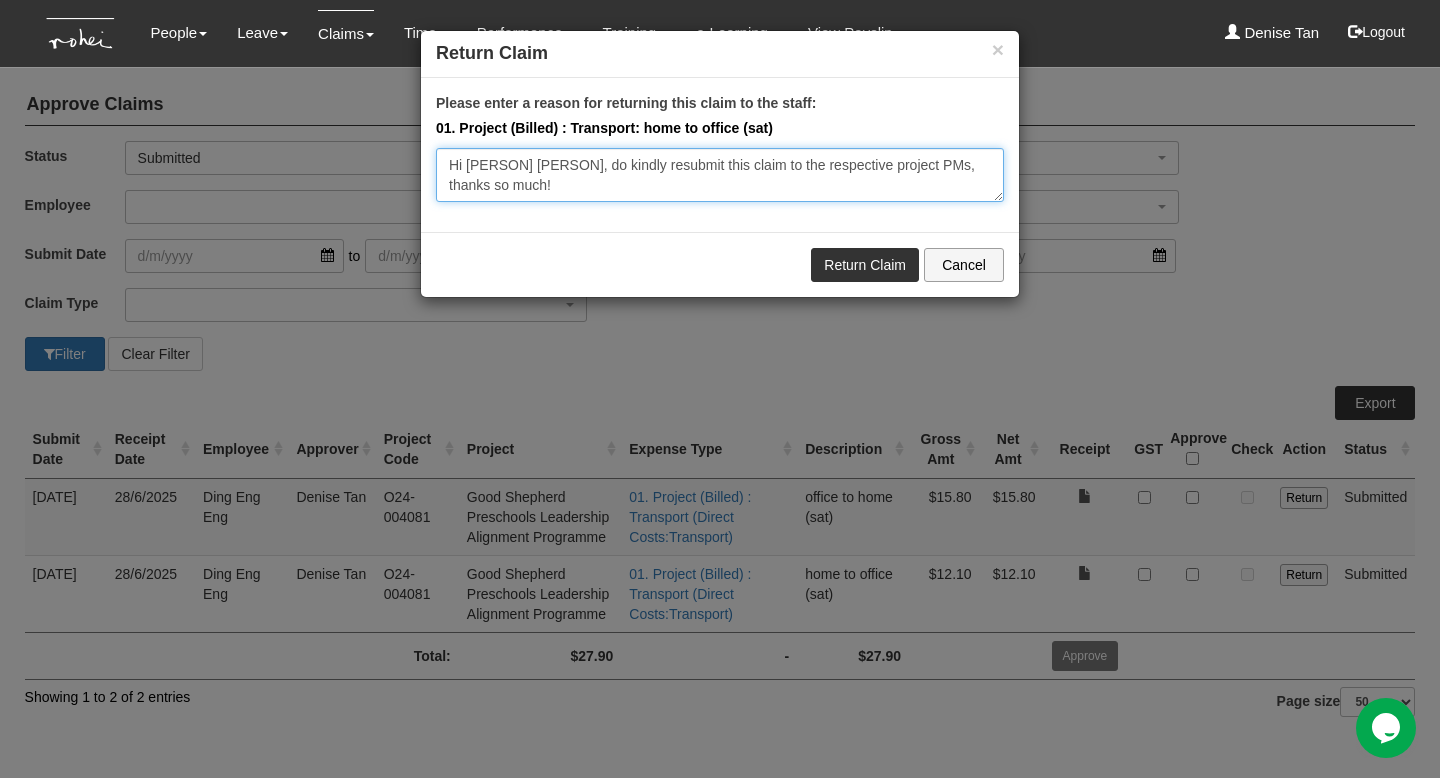type on "Hi Eng Eng, do kindly resubmit this claim to the respective project PMs, thanks so much!" 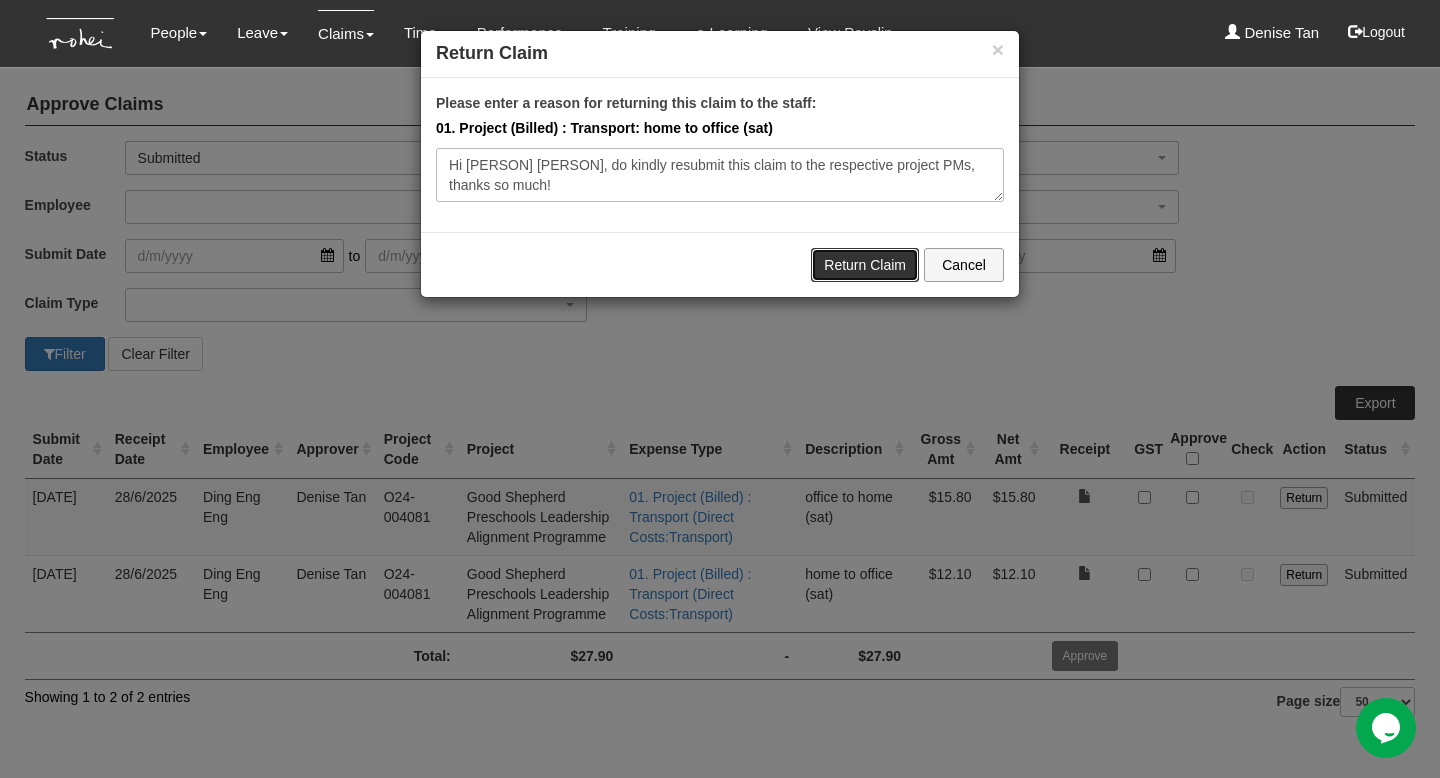 click on "Return Claim" at bounding box center [865, 265] 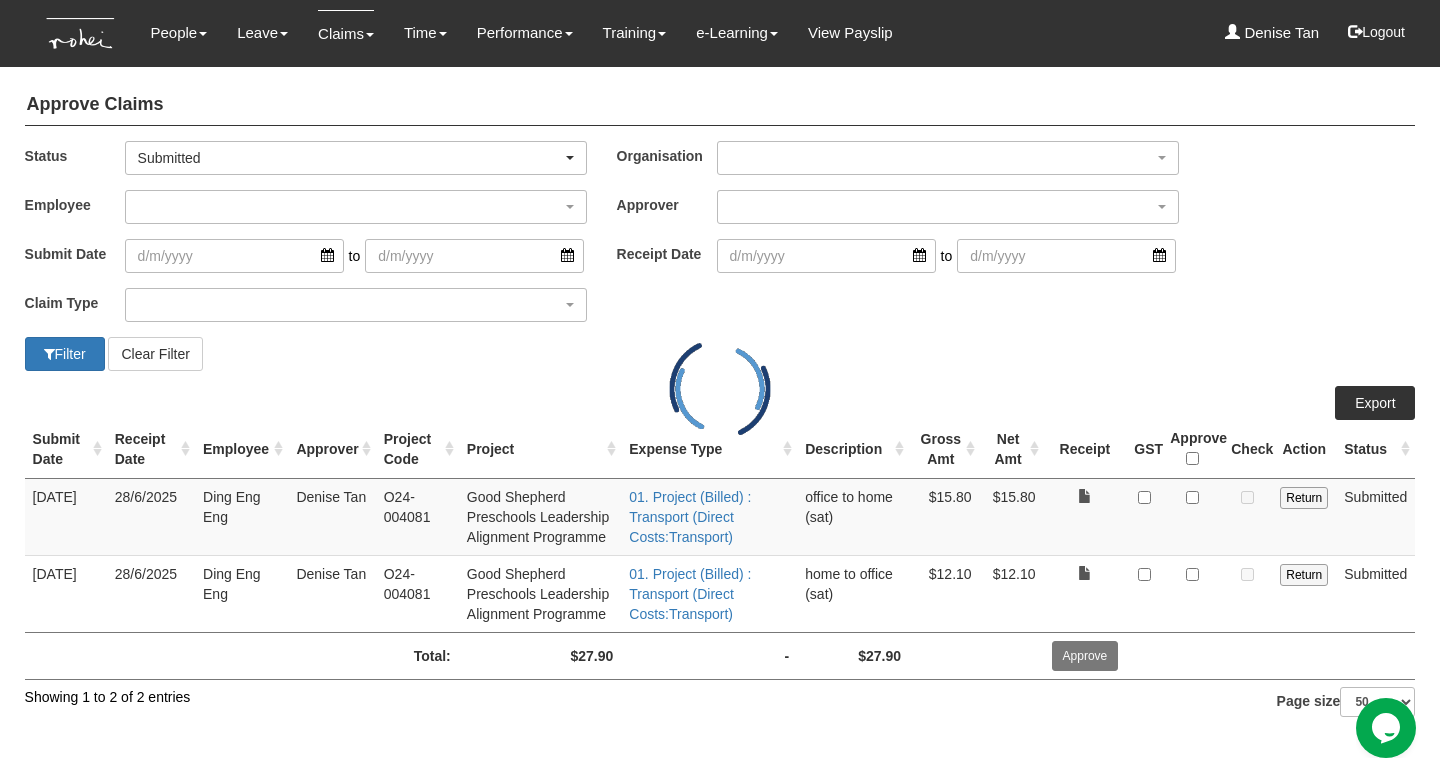 click on "Approve Claims
Status
-- All --
Submitted
Approved
Verified
Returned
Paid
Submitted
Organisation
ROHEI Learning & Consulting
Employee
_Bhel Test Account
_Staff Gracie
Abel Tan
Abigail Shantini K.
Aline Eustaquio Low
Alvin Ang
Amanda Ho
Barney Lau
Breyl Yeo
Carolin Leong
Cerlin Teo
Christine Wang
Claribel Abadilla
Czarina Marifosque
Daniel Low
Daniella Padre
Denise Aragon
Denise Tan
Ding Eng Eng
Doris De Souza
Elise Sun
Eric Tan
Evelyn Lim
Franchette Briones
Ghim Siew Ho
Grace Lim
Hannah Ang
Helen Lua
Iñaki Zuñiga
Jacqueline Pang
Jane Chang
Jean Yap
Jill Doromal
Joel Mok
John Lim" at bounding box center (720, 398) 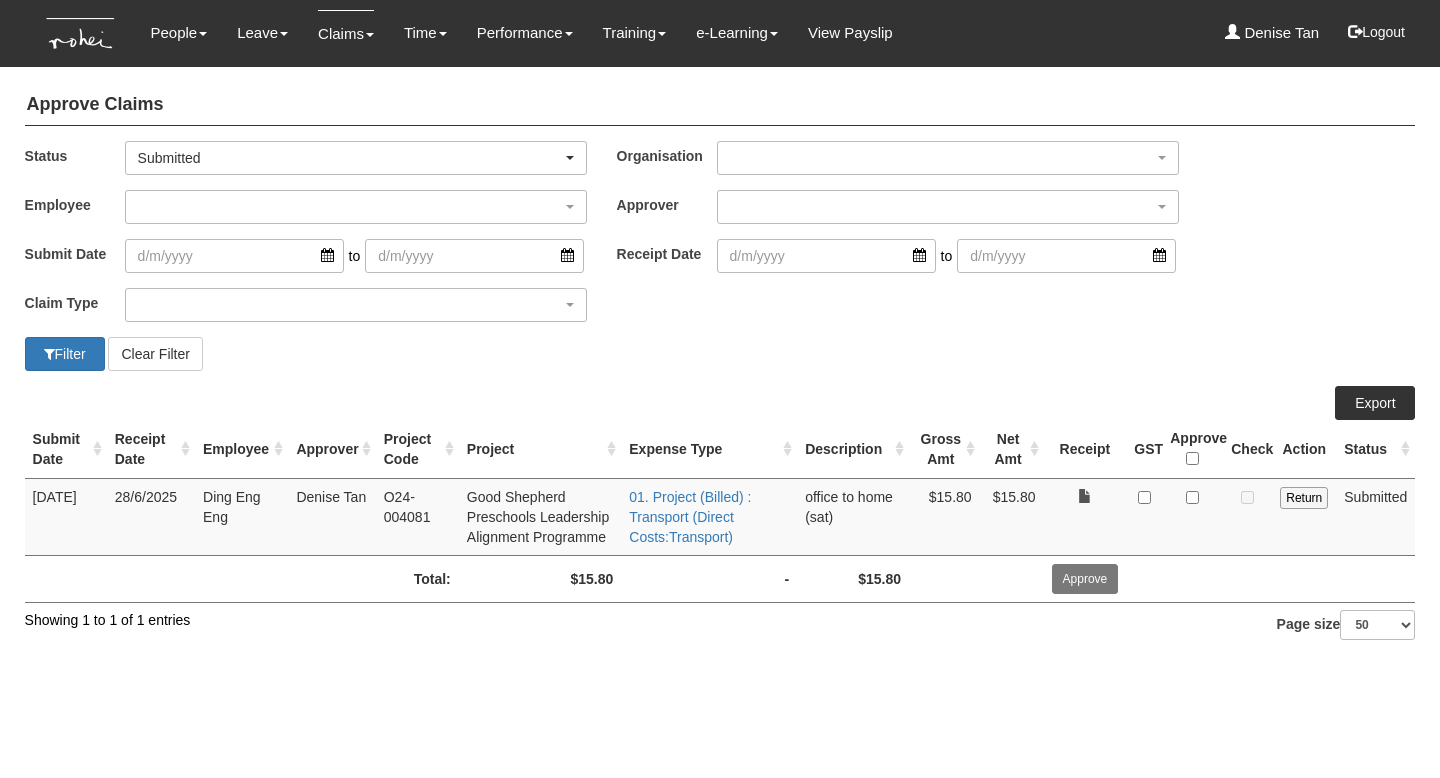 select on "50" 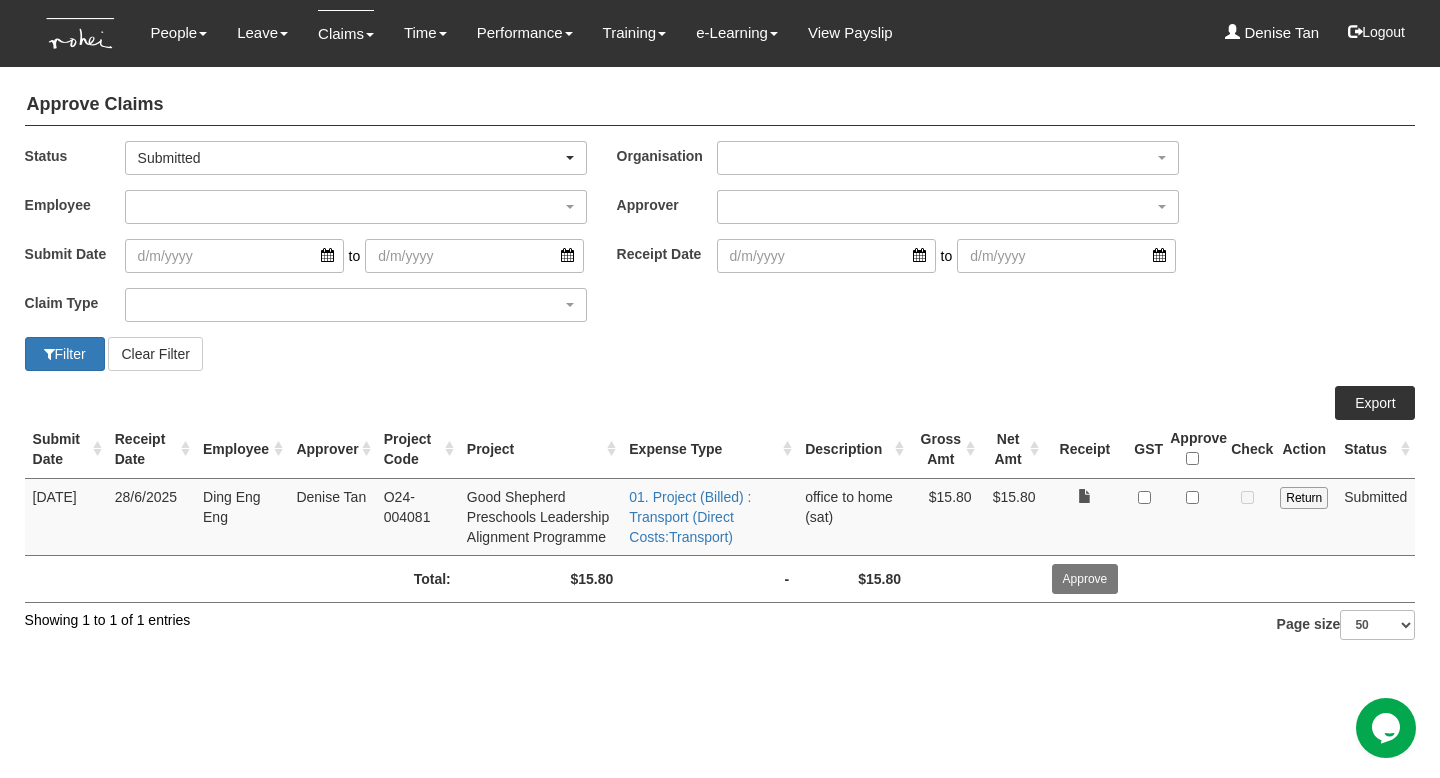 scroll, scrollTop: 0, scrollLeft: 0, axis: both 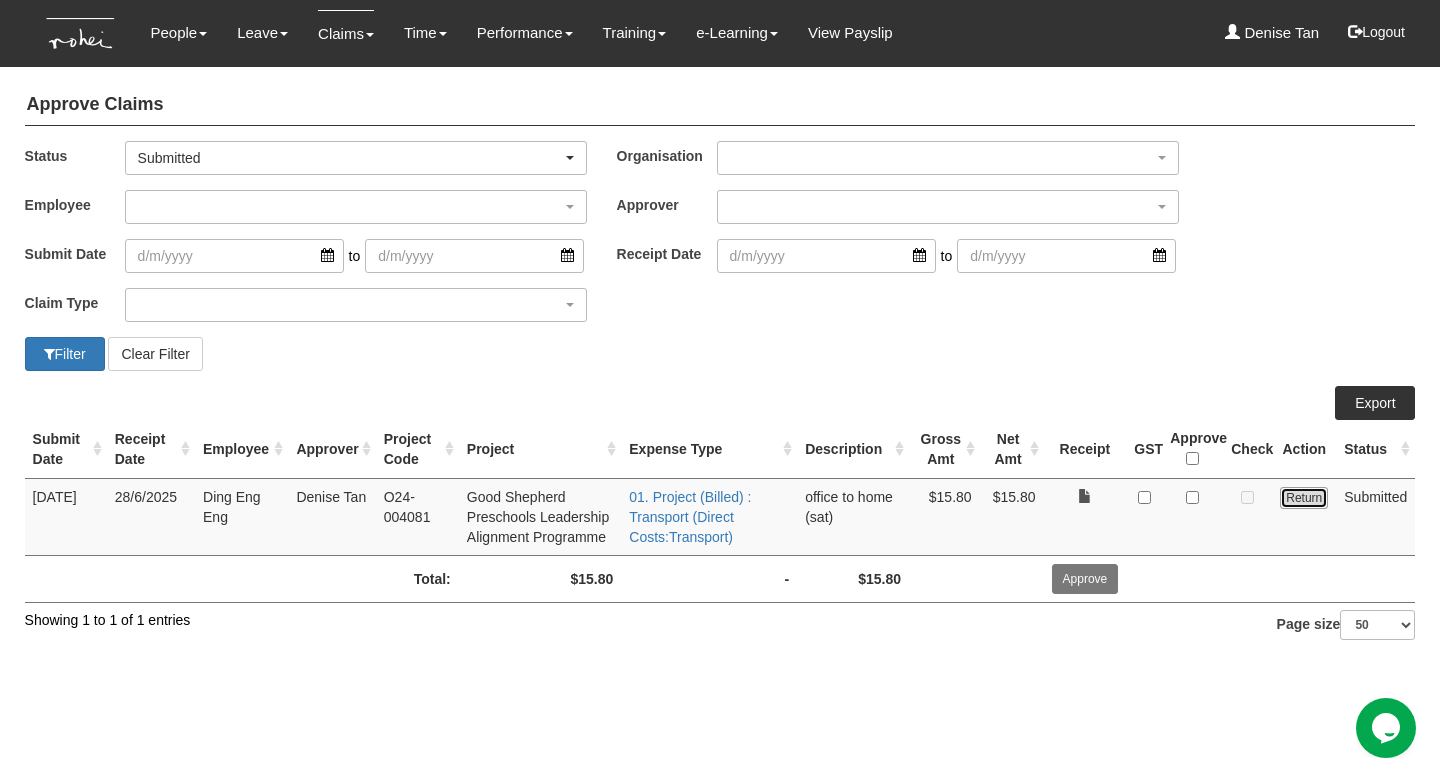 click on "Return" at bounding box center [1304, 498] 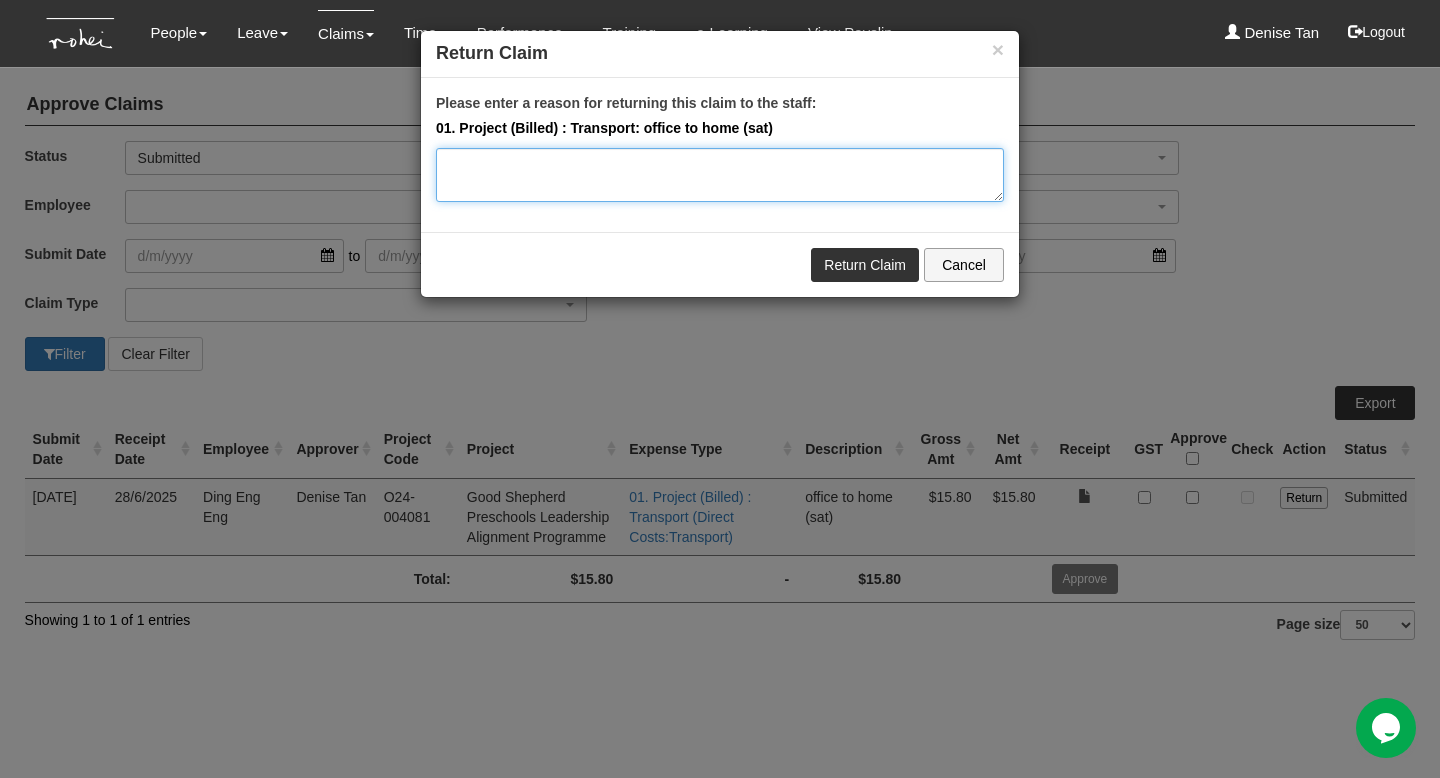 click on "Please enter a reason for returning this claim to the staff:" at bounding box center [720, 175] 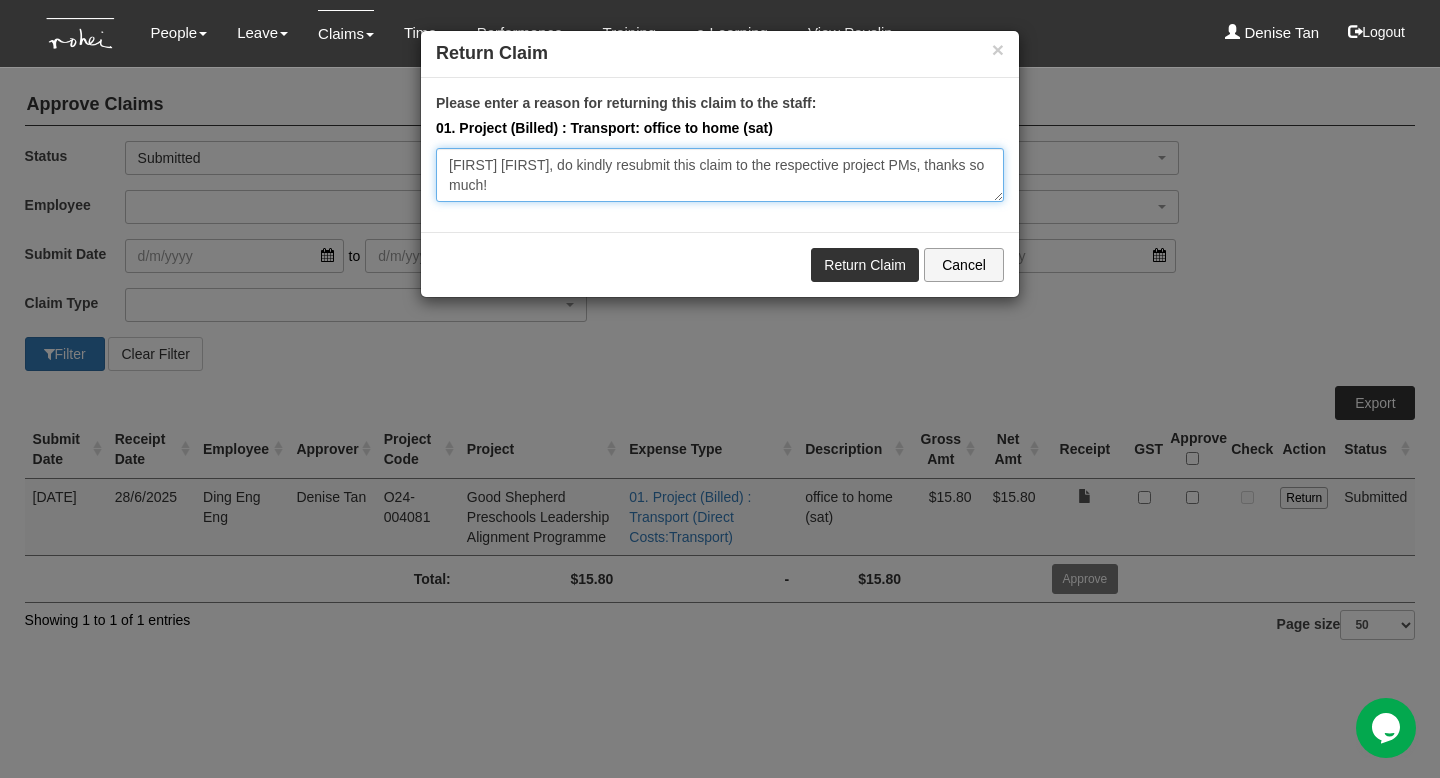 type on "Hi Eng Eng, do kindly resubmit this claim to the respective project PMs, thanks so much!" 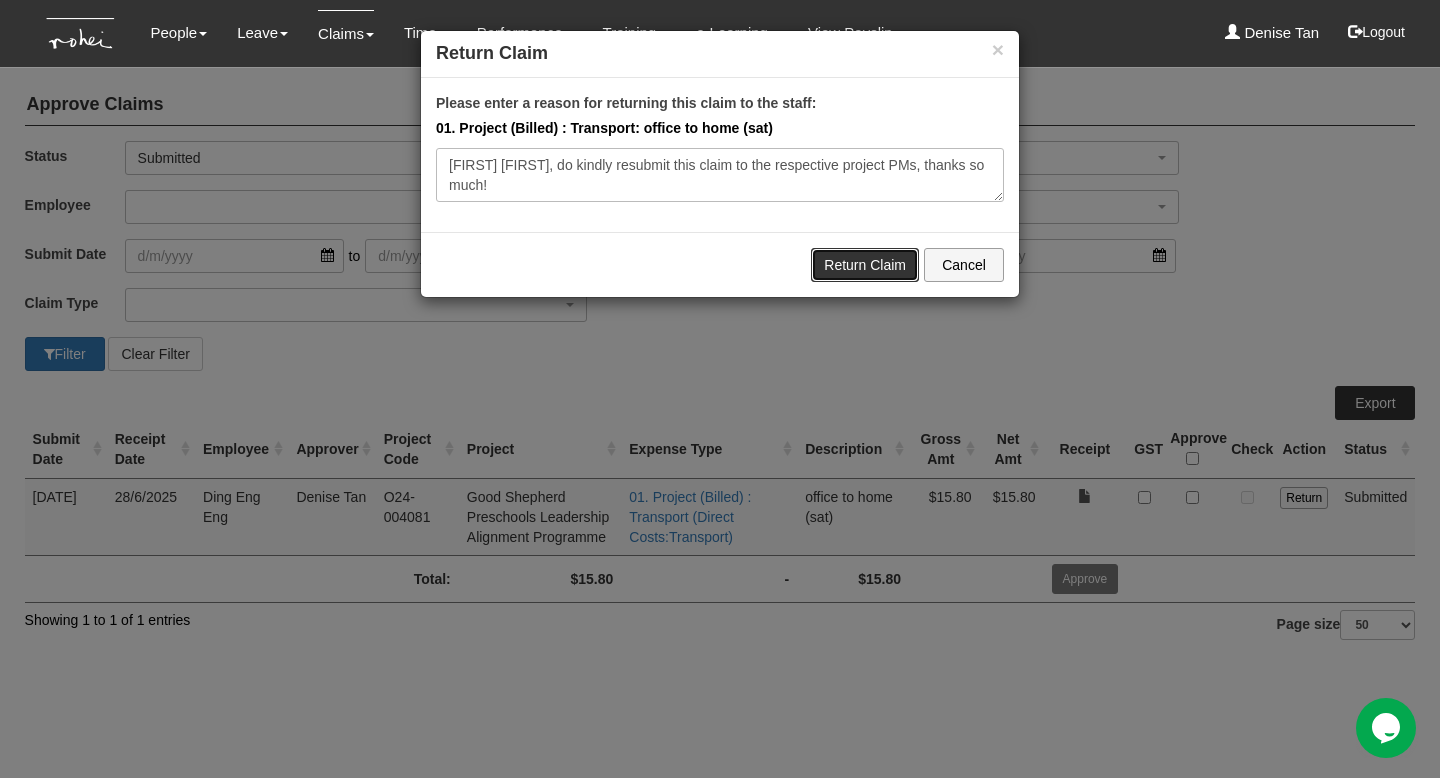 click on "Return Claim" at bounding box center [865, 265] 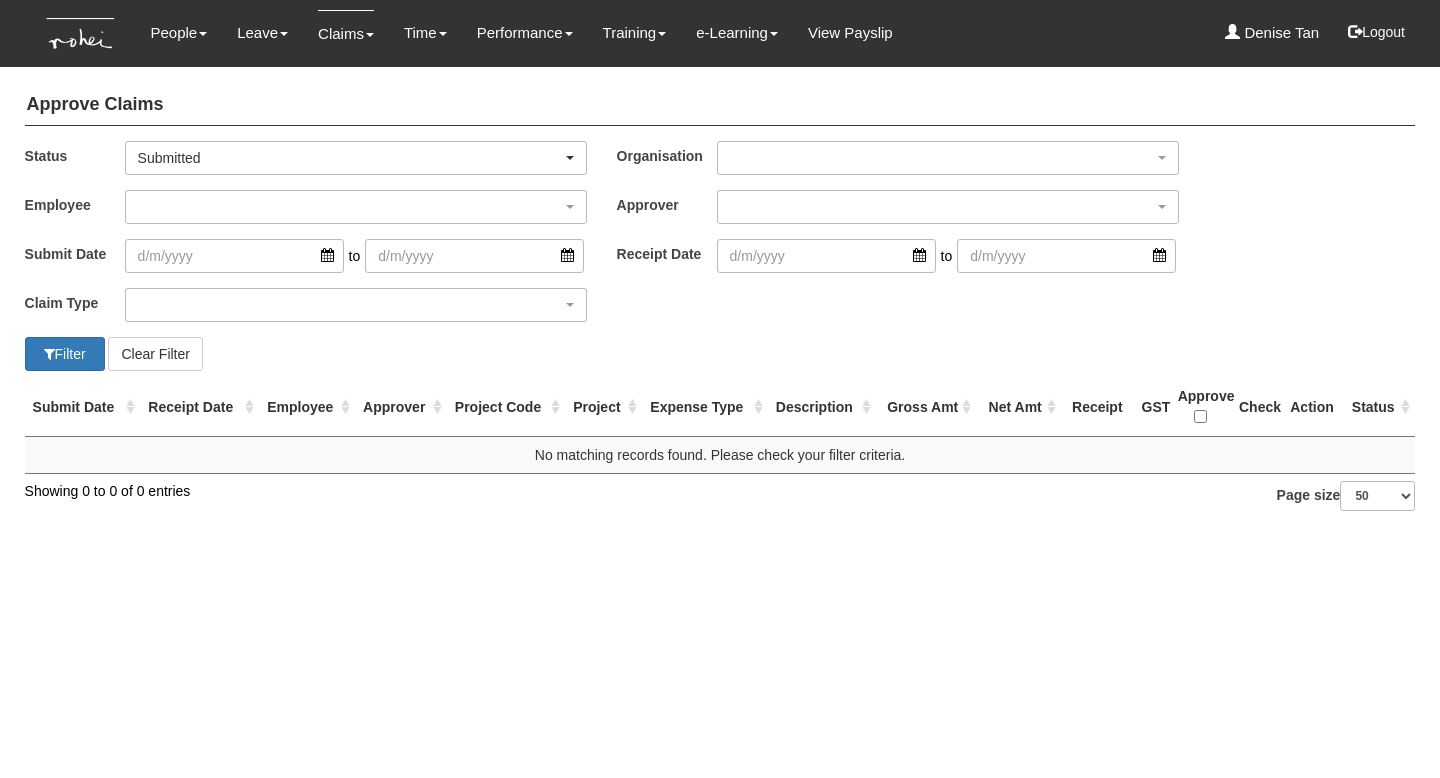 select on "50" 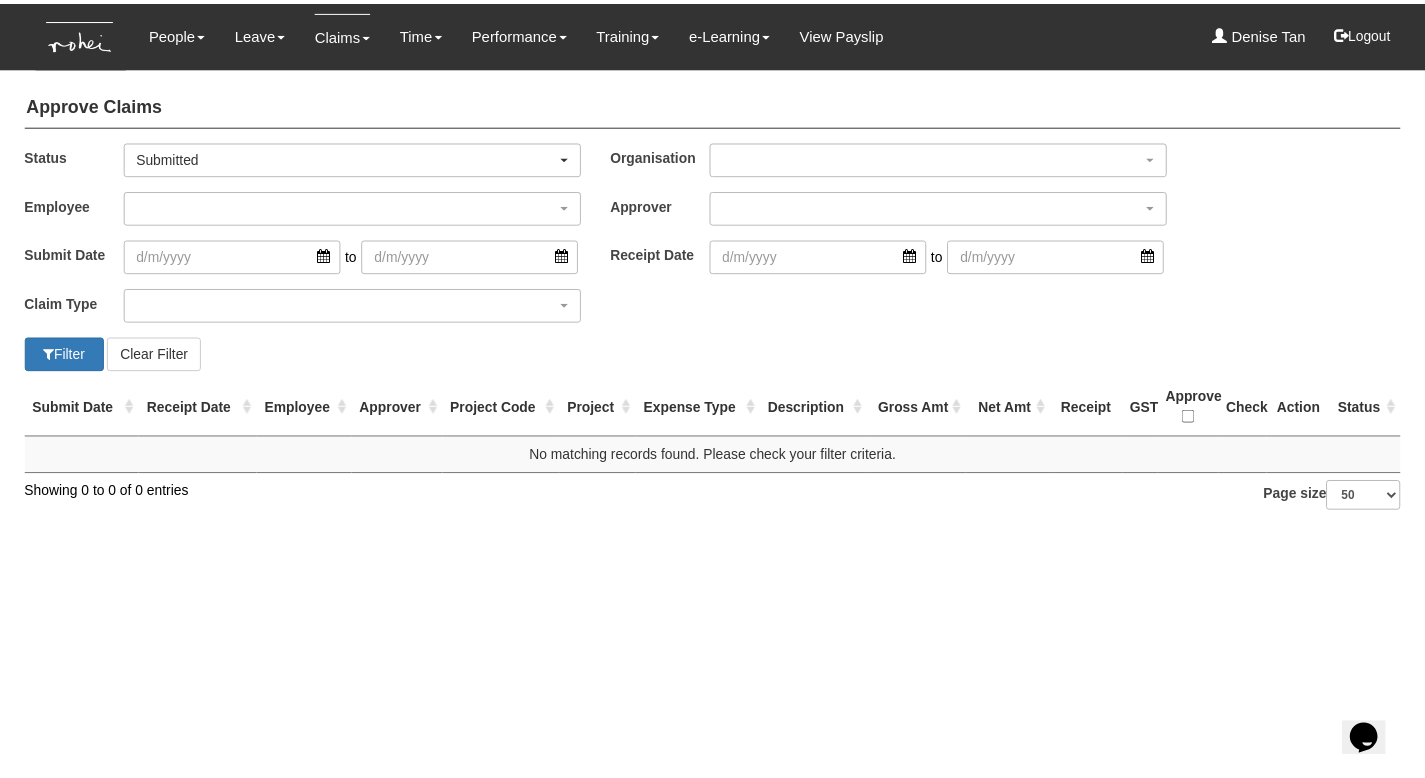 scroll, scrollTop: 0, scrollLeft: 0, axis: both 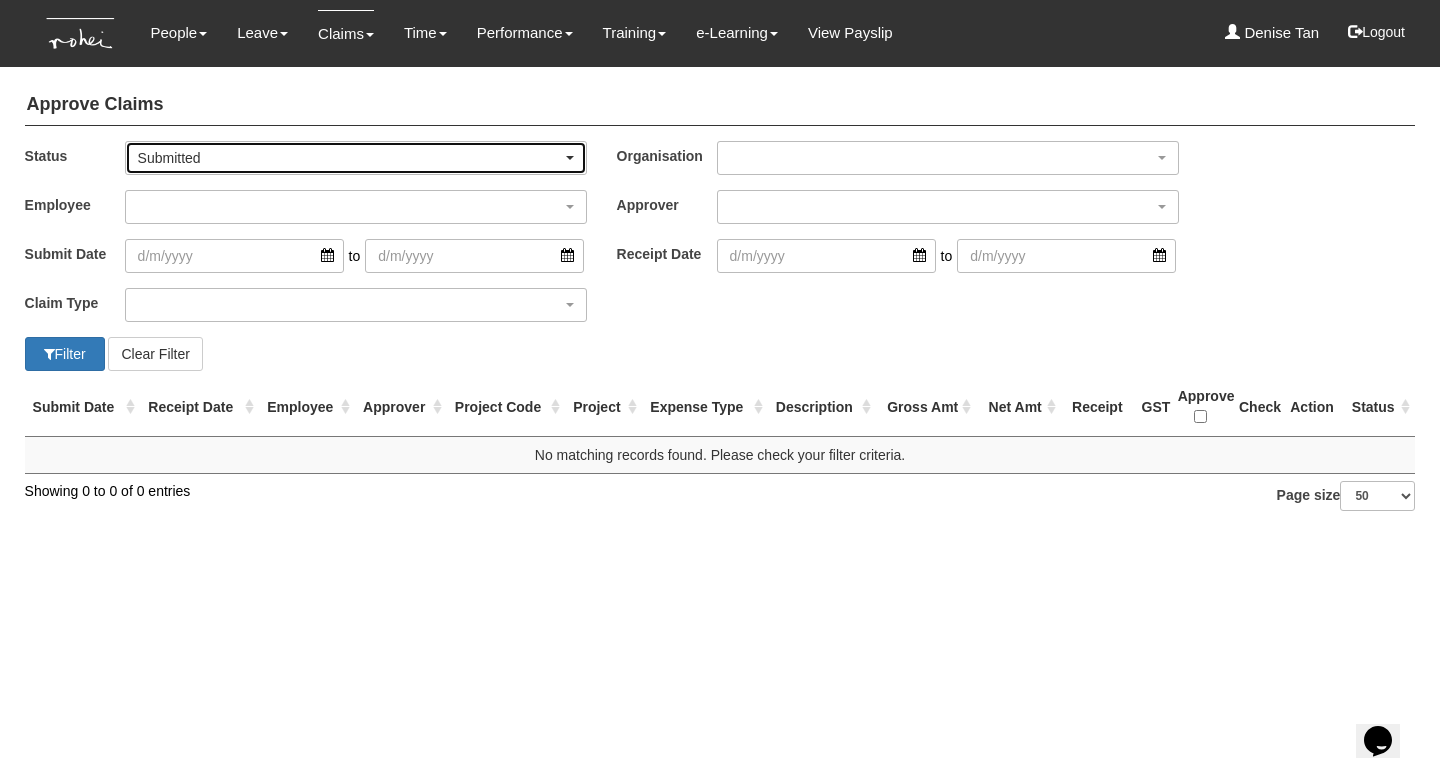 click on "Submitted" at bounding box center (350, 158) 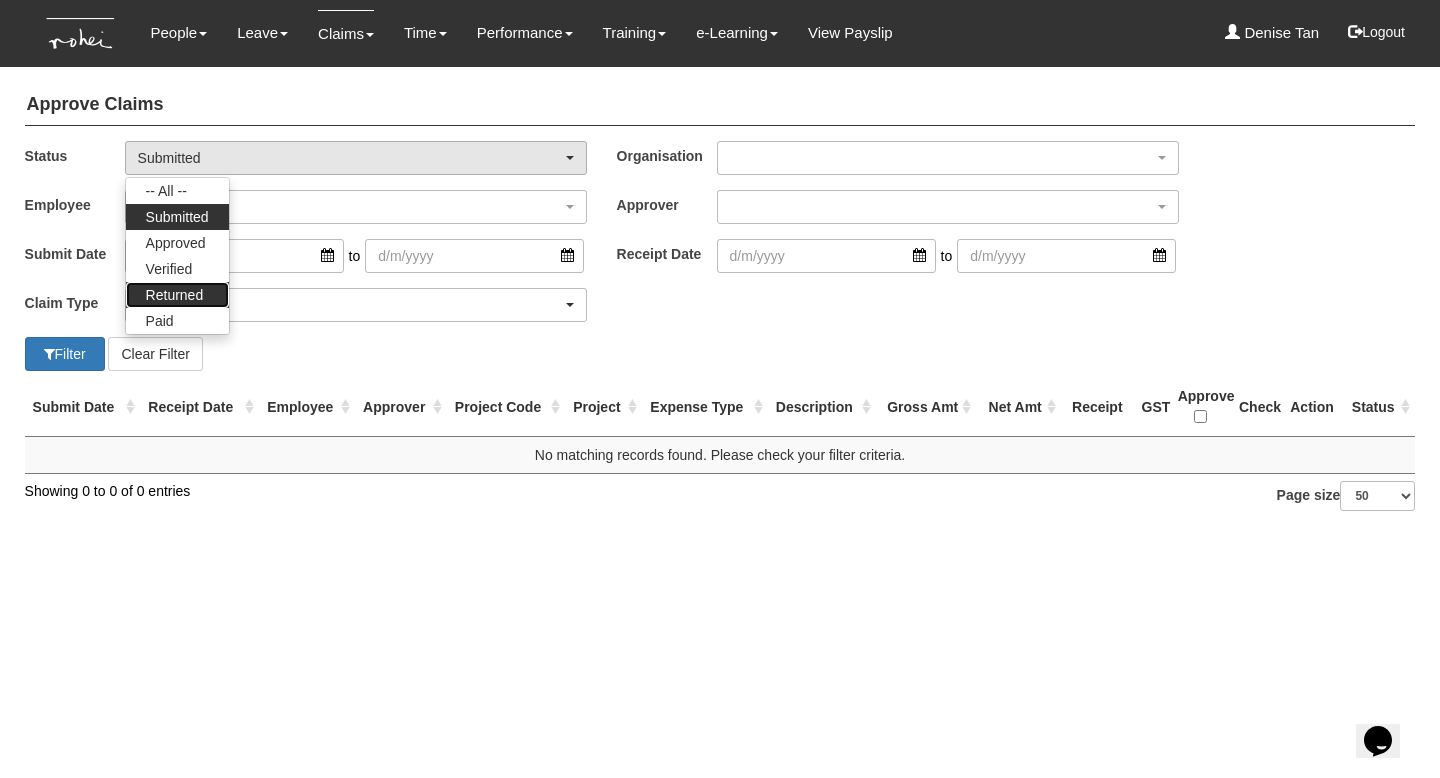 click on "Returned" at bounding box center [175, 295] 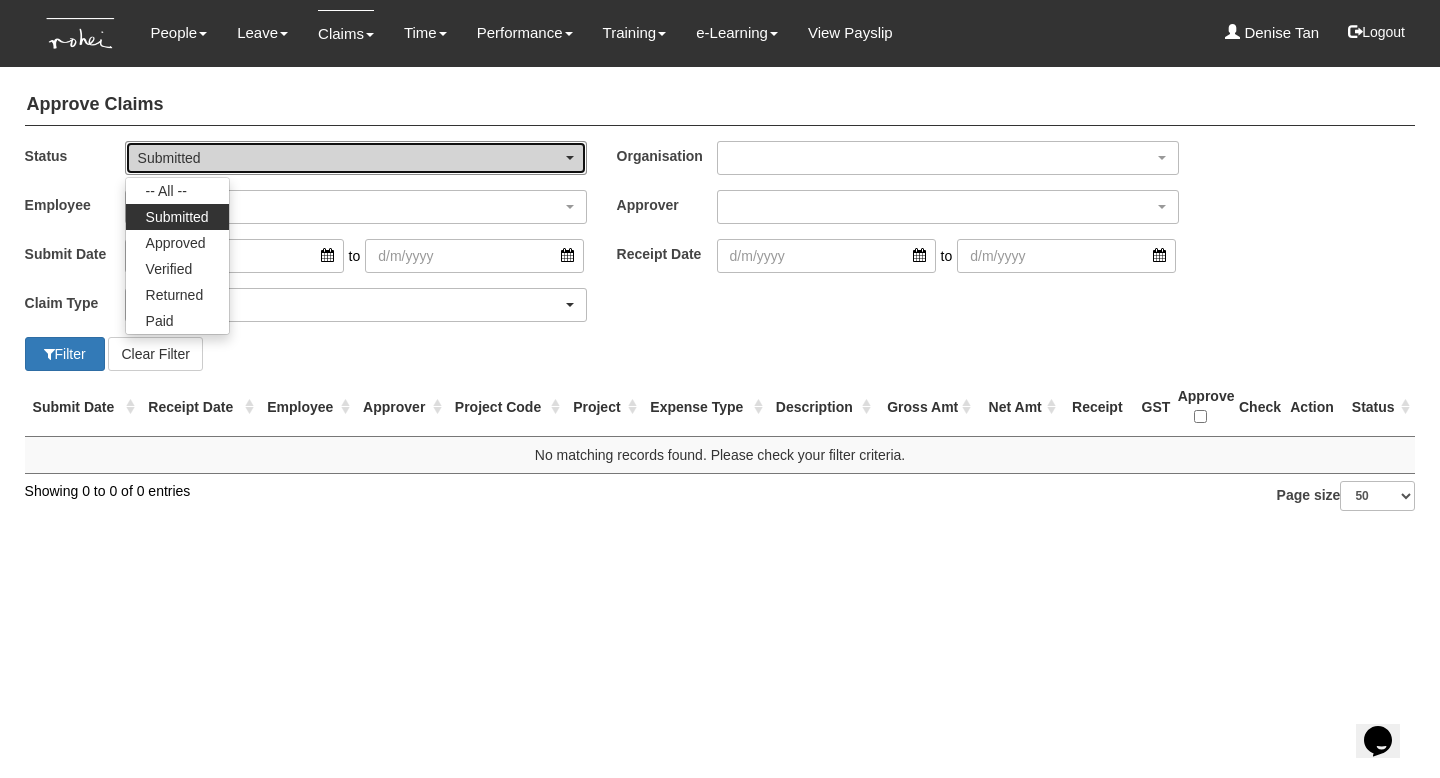 select on "Returned" 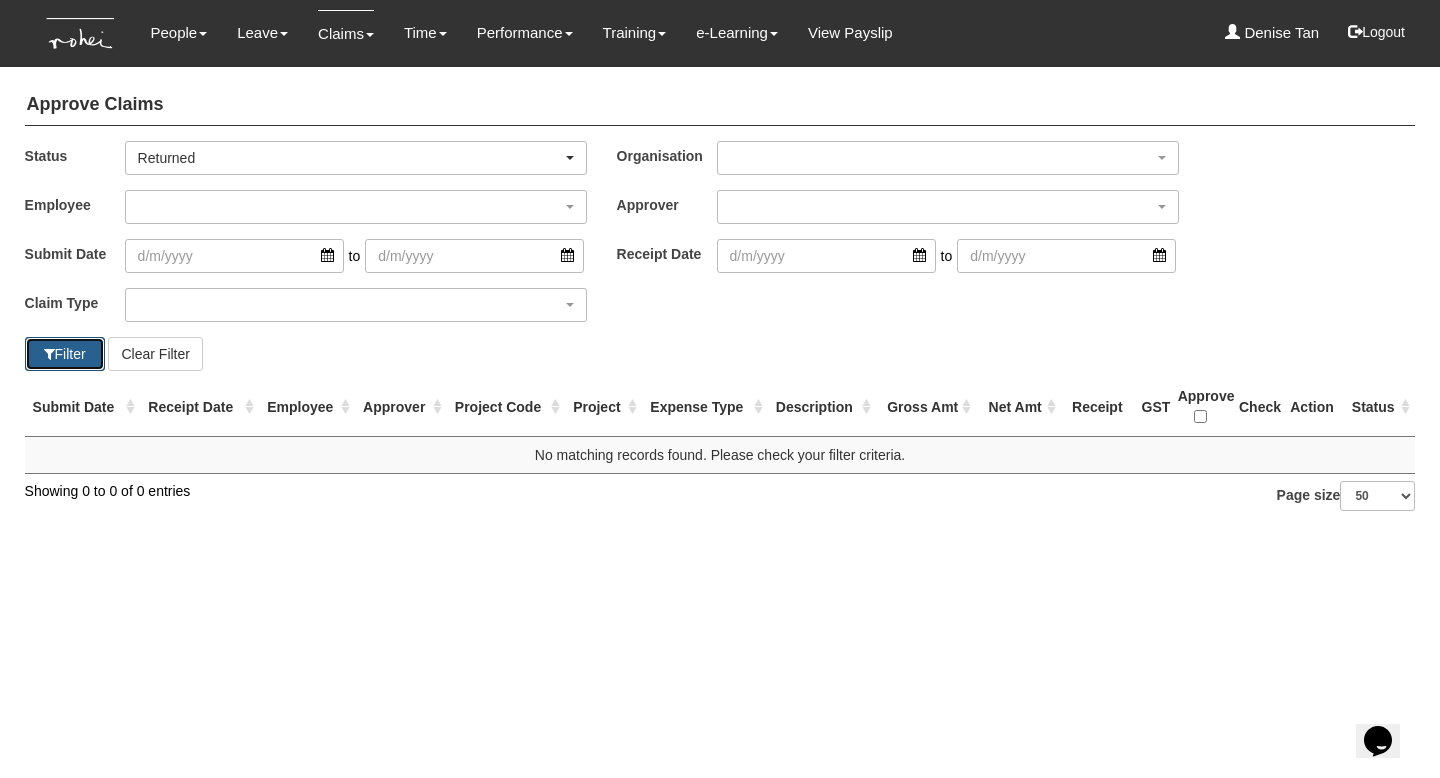 click on "Filter" at bounding box center [65, 354] 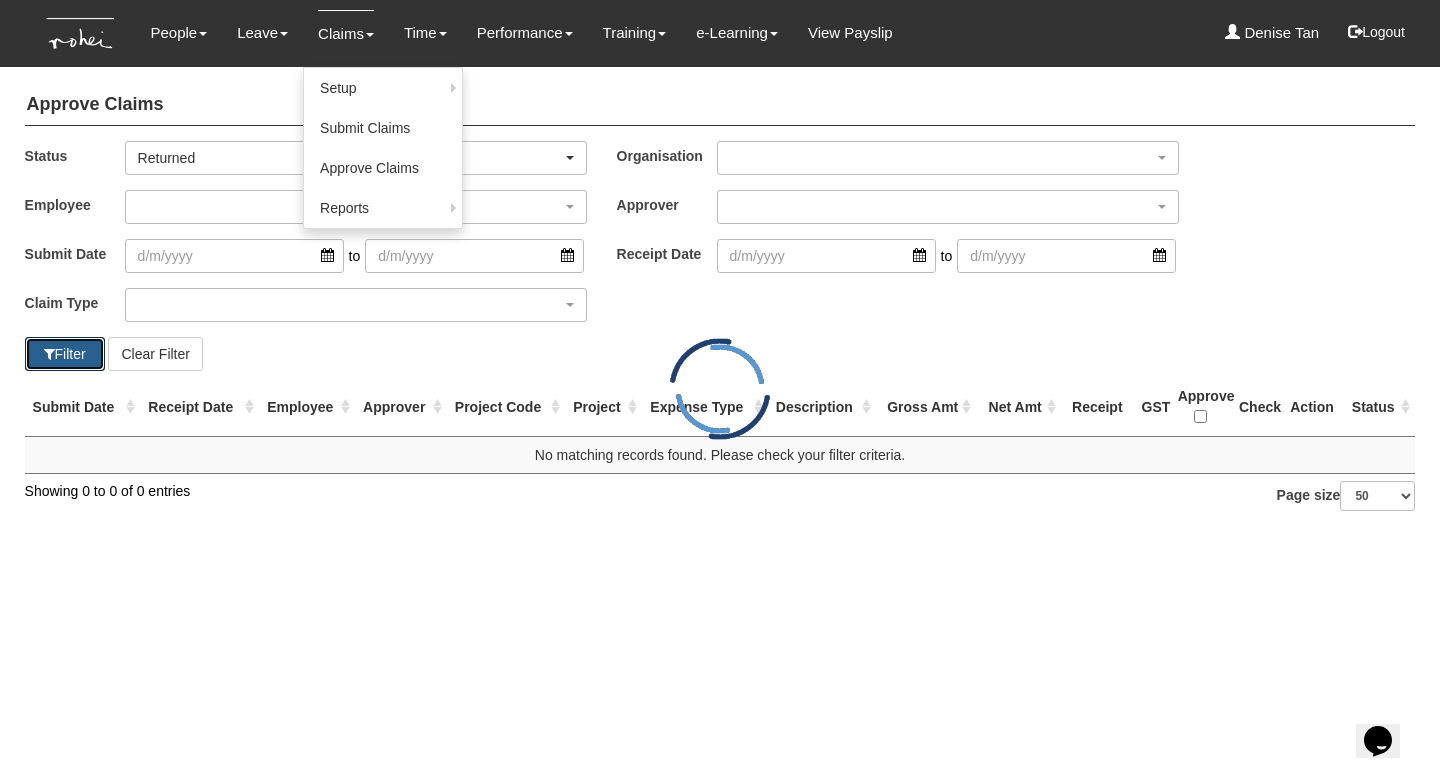 select on "50" 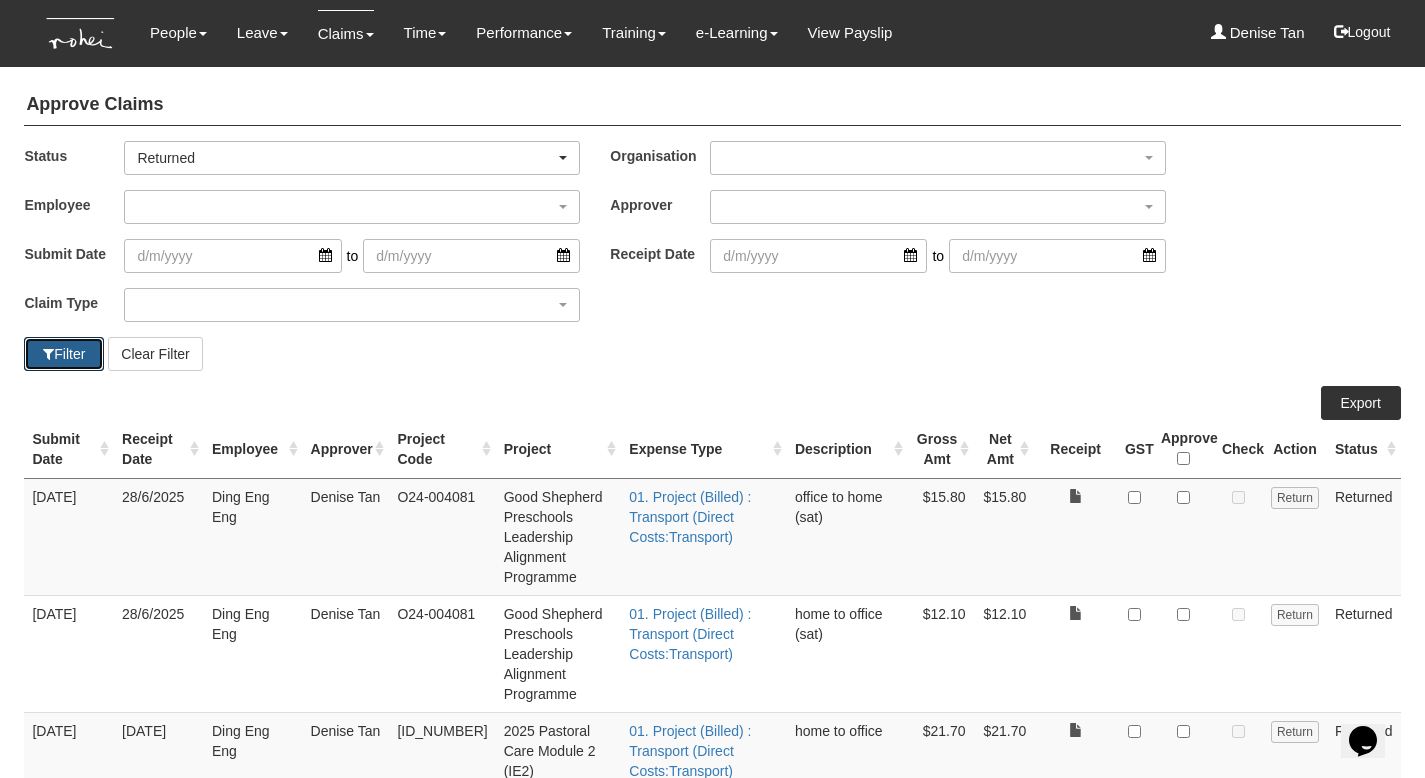 scroll, scrollTop: 4, scrollLeft: 0, axis: vertical 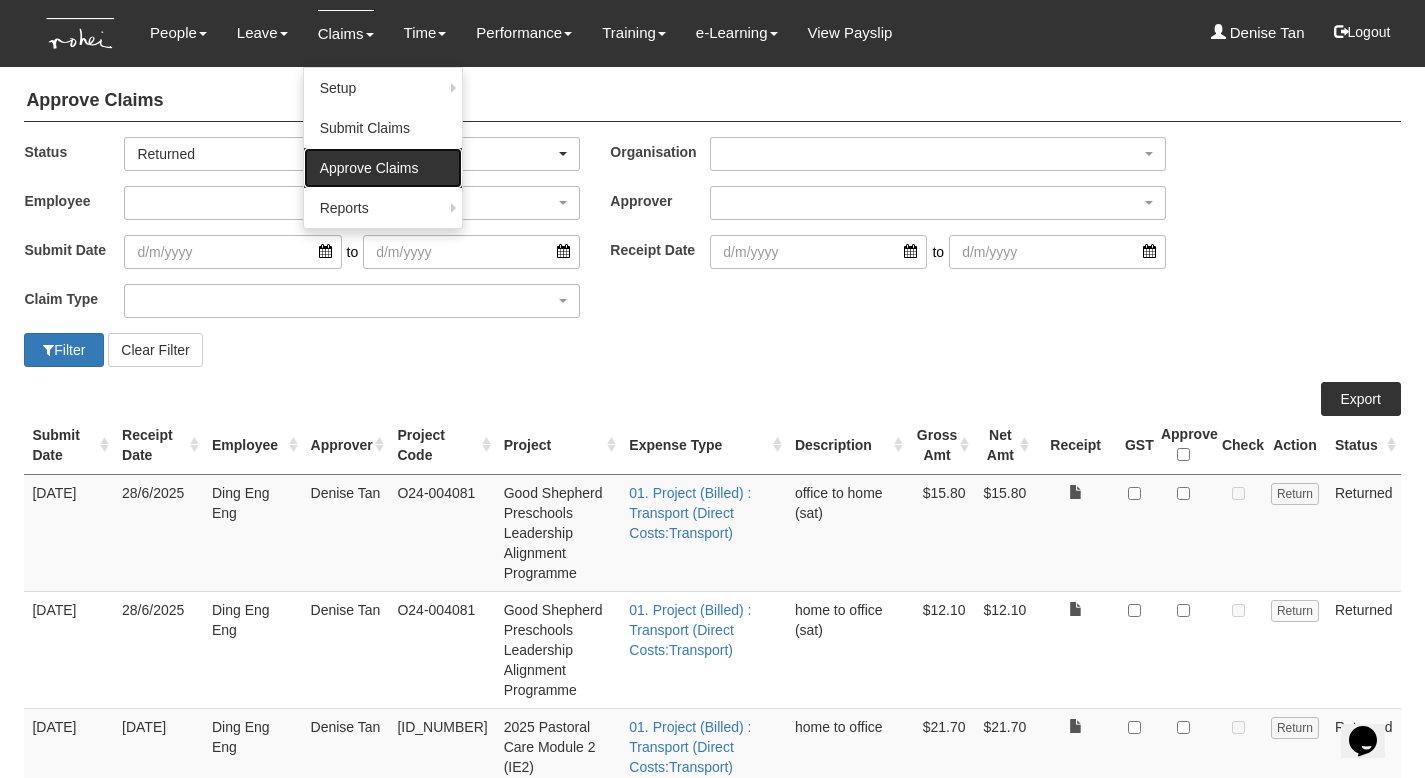 click on "Approve Claims" at bounding box center [383, 168] 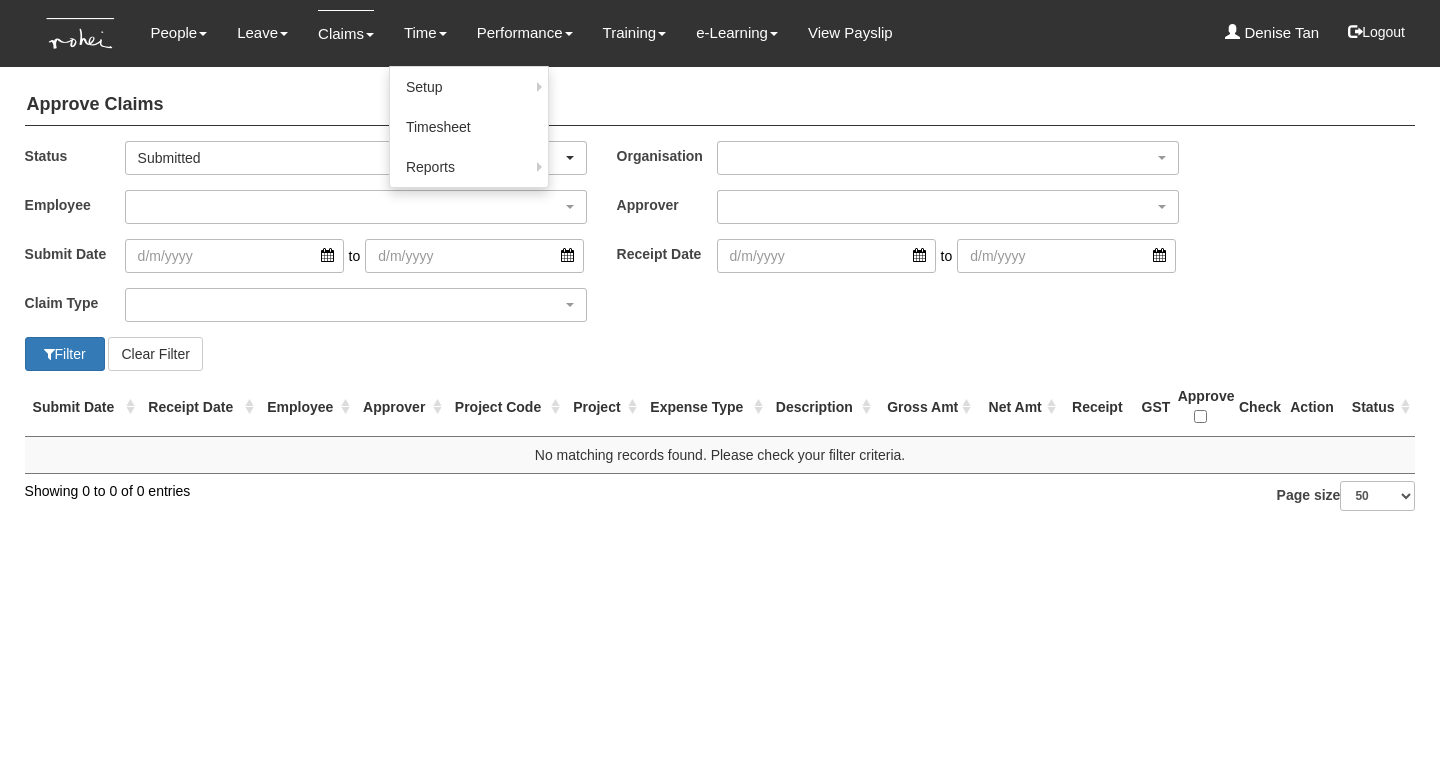 select on "50" 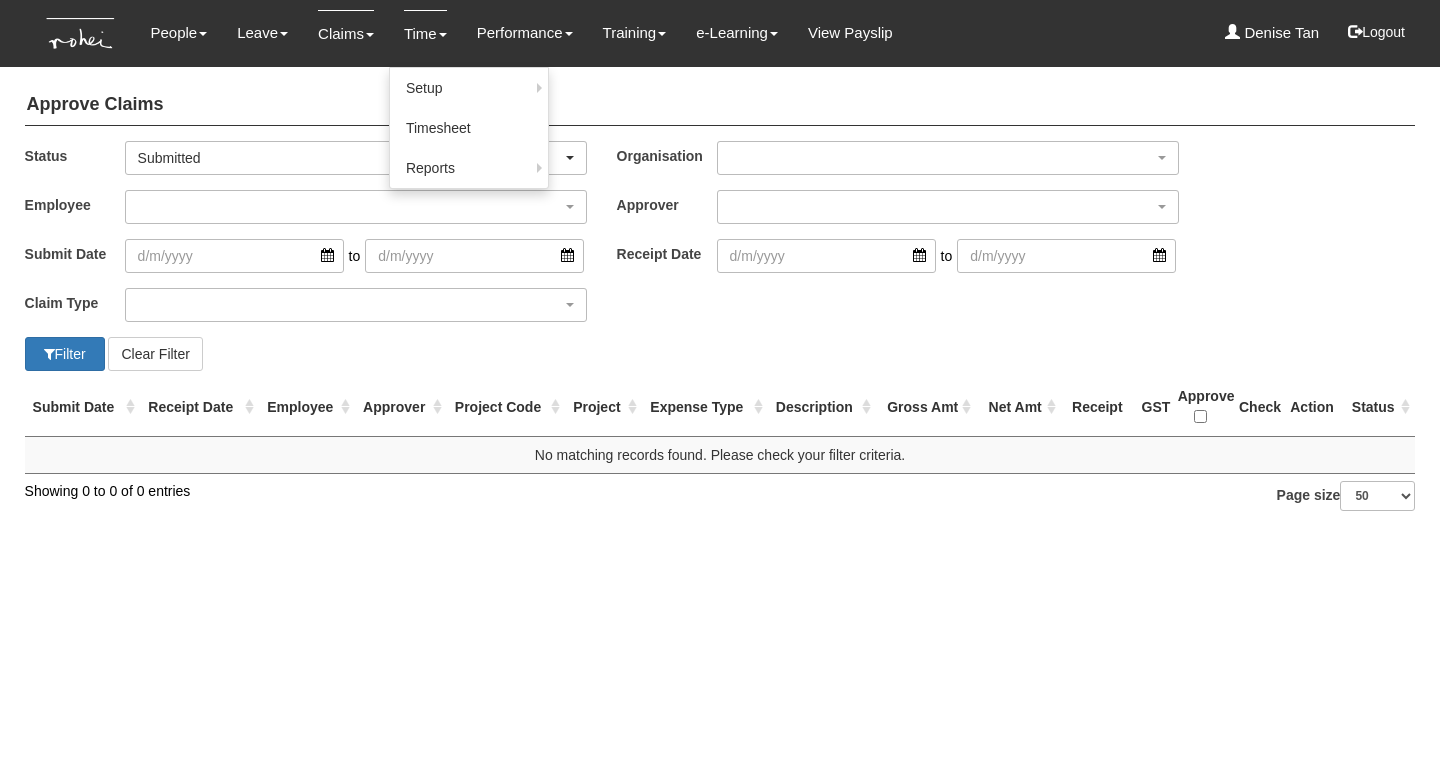 scroll, scrollTop: 0, scrollLeft: 0, axis: both 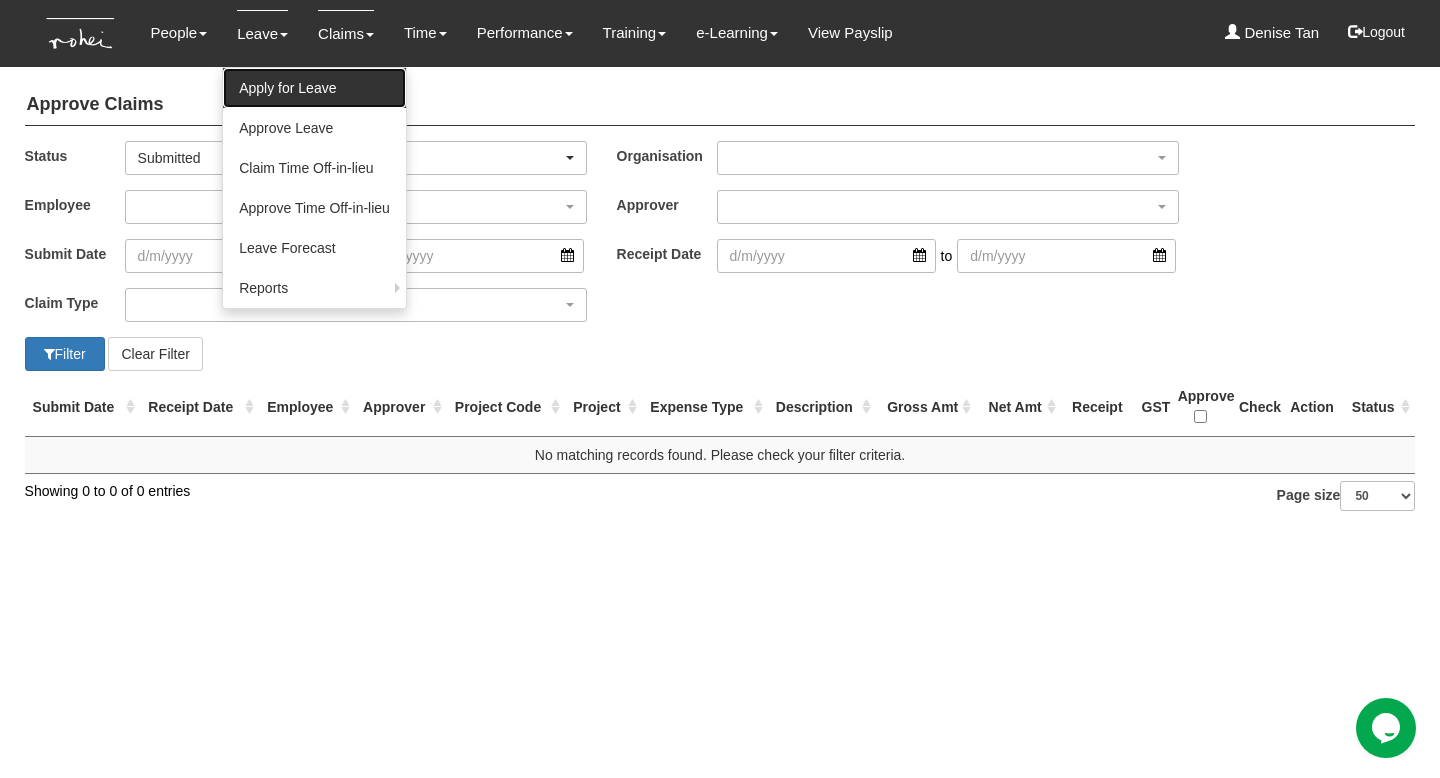 click on "Apply for Leave" at bounding box center (314, 88) 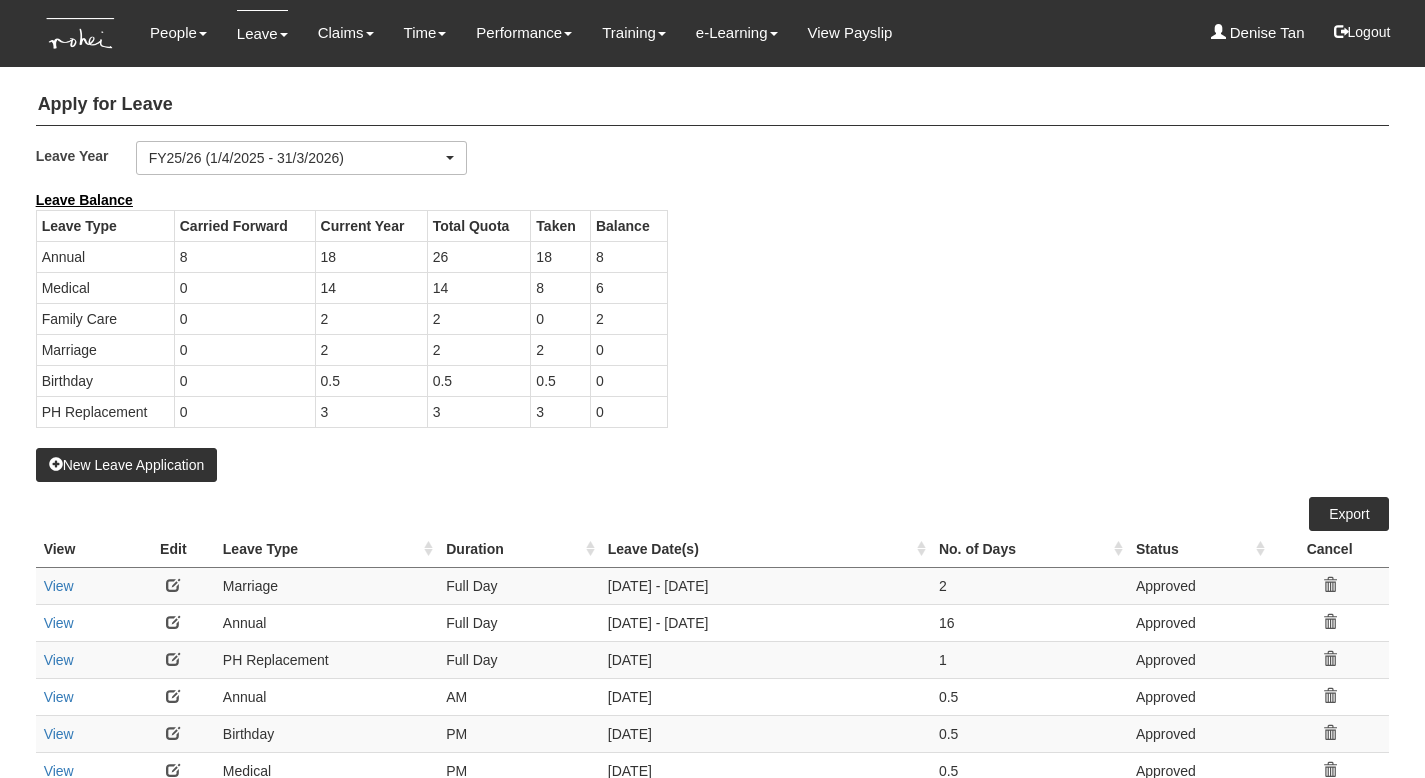 select on "50" 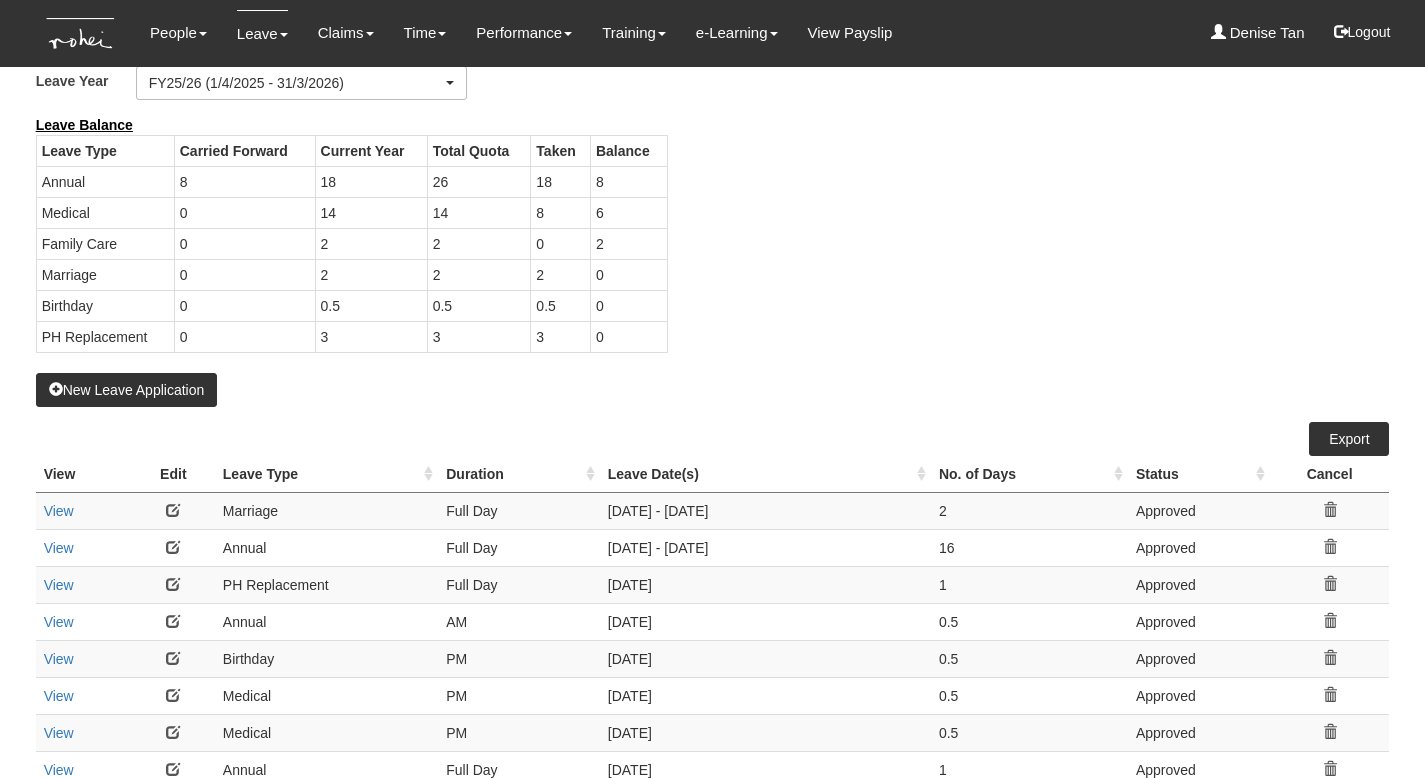 scroll, scrollTop: 100, scrollLeft: 0, axis: vertical 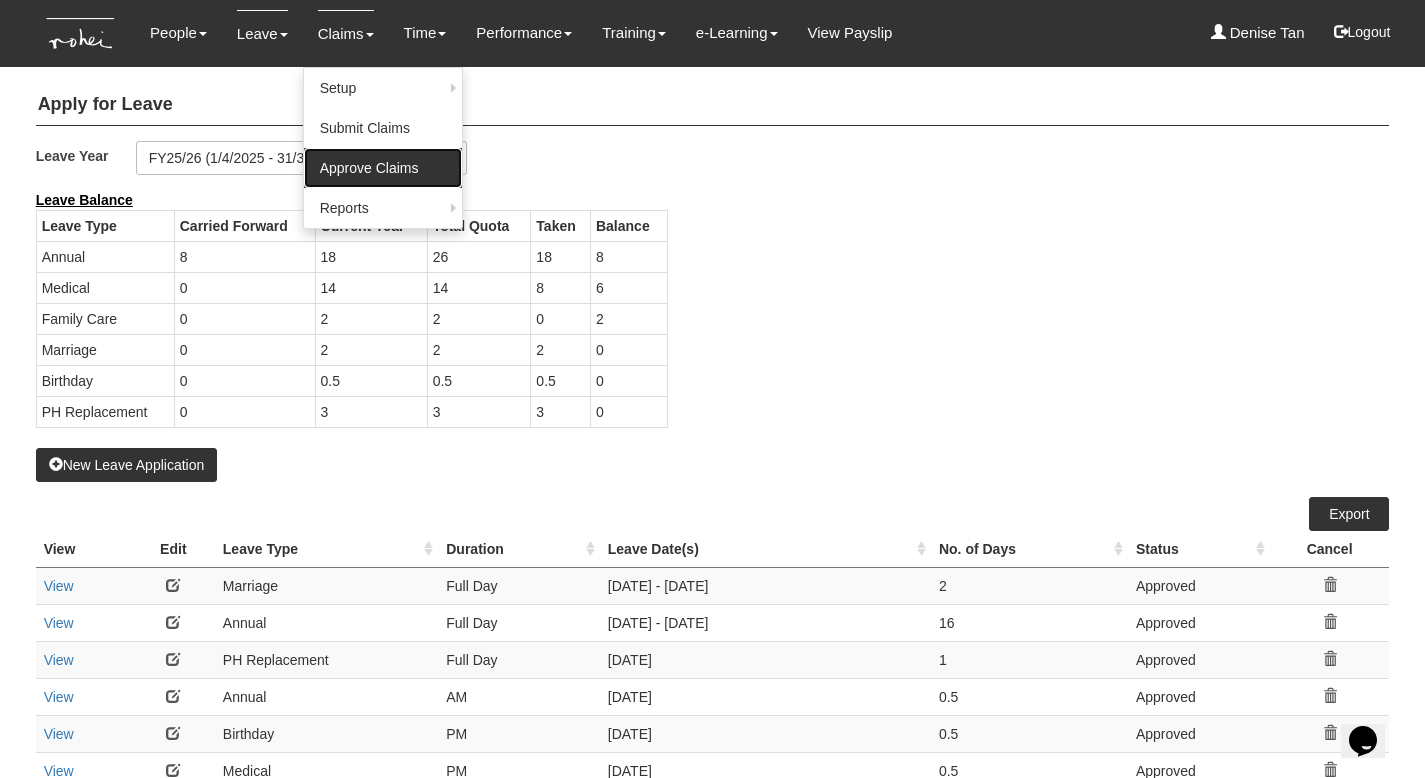 click on "Approve Claims" at bounding box center (383, 168) 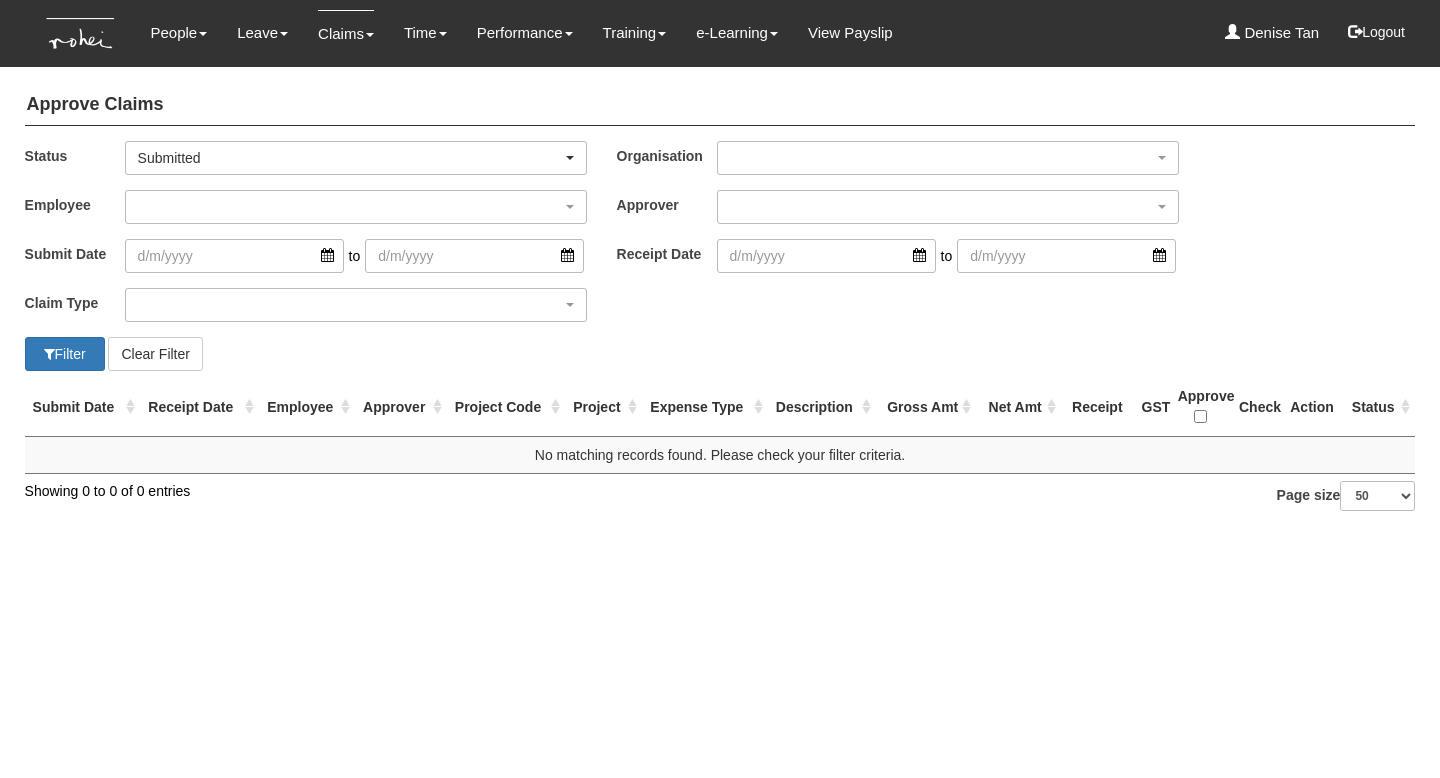 select on "50" 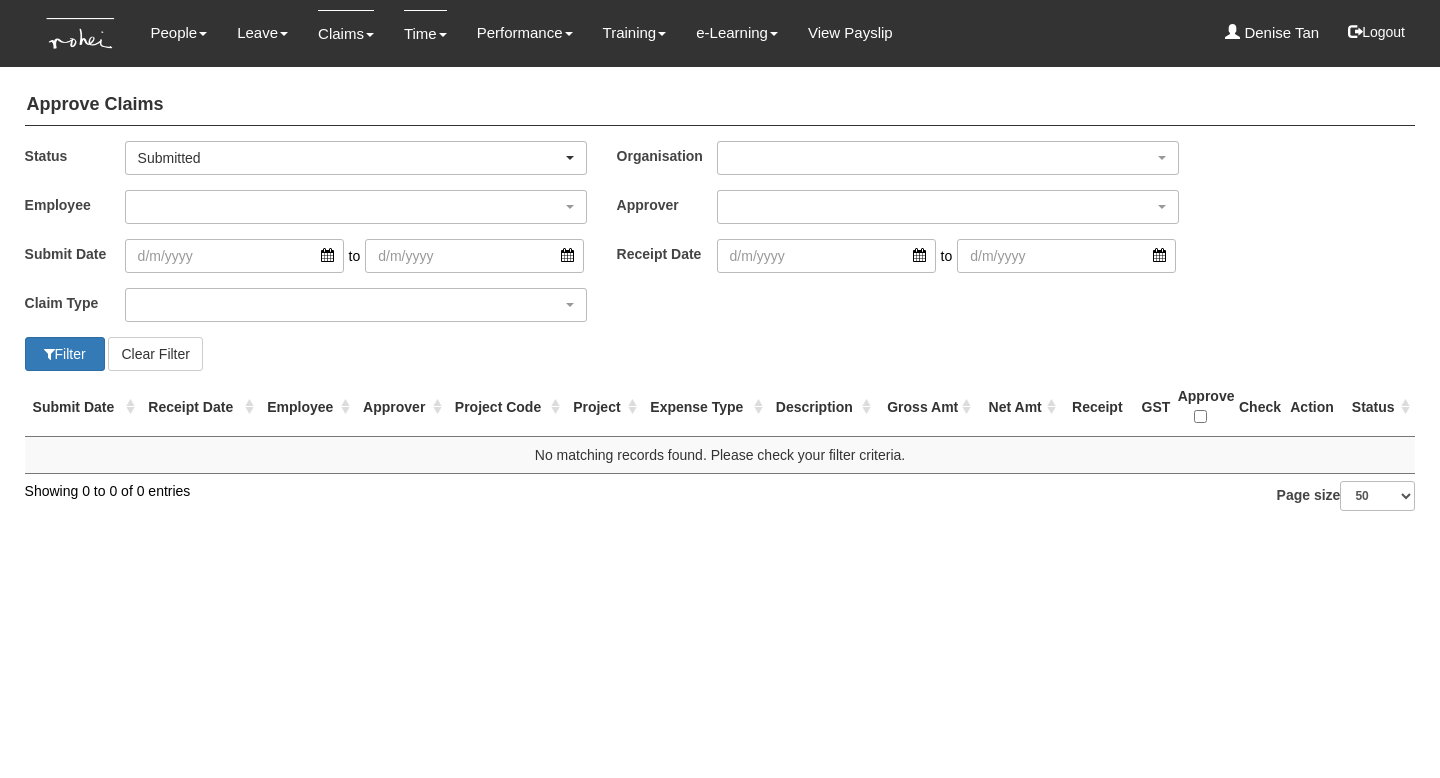 click on "Time" at bounding box center (425, 33) 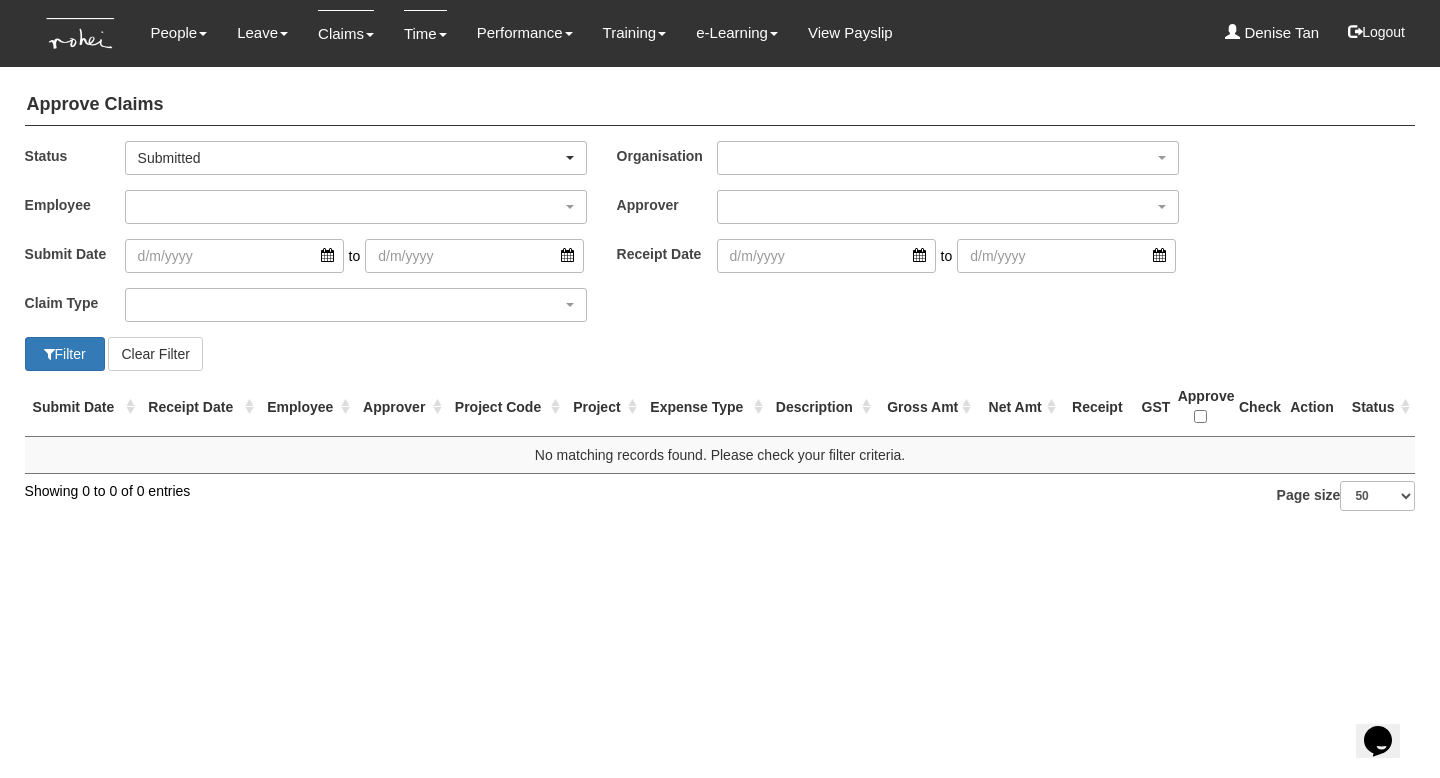 scroll, scrollTop: 0, scrollLeft: 0, axis: both 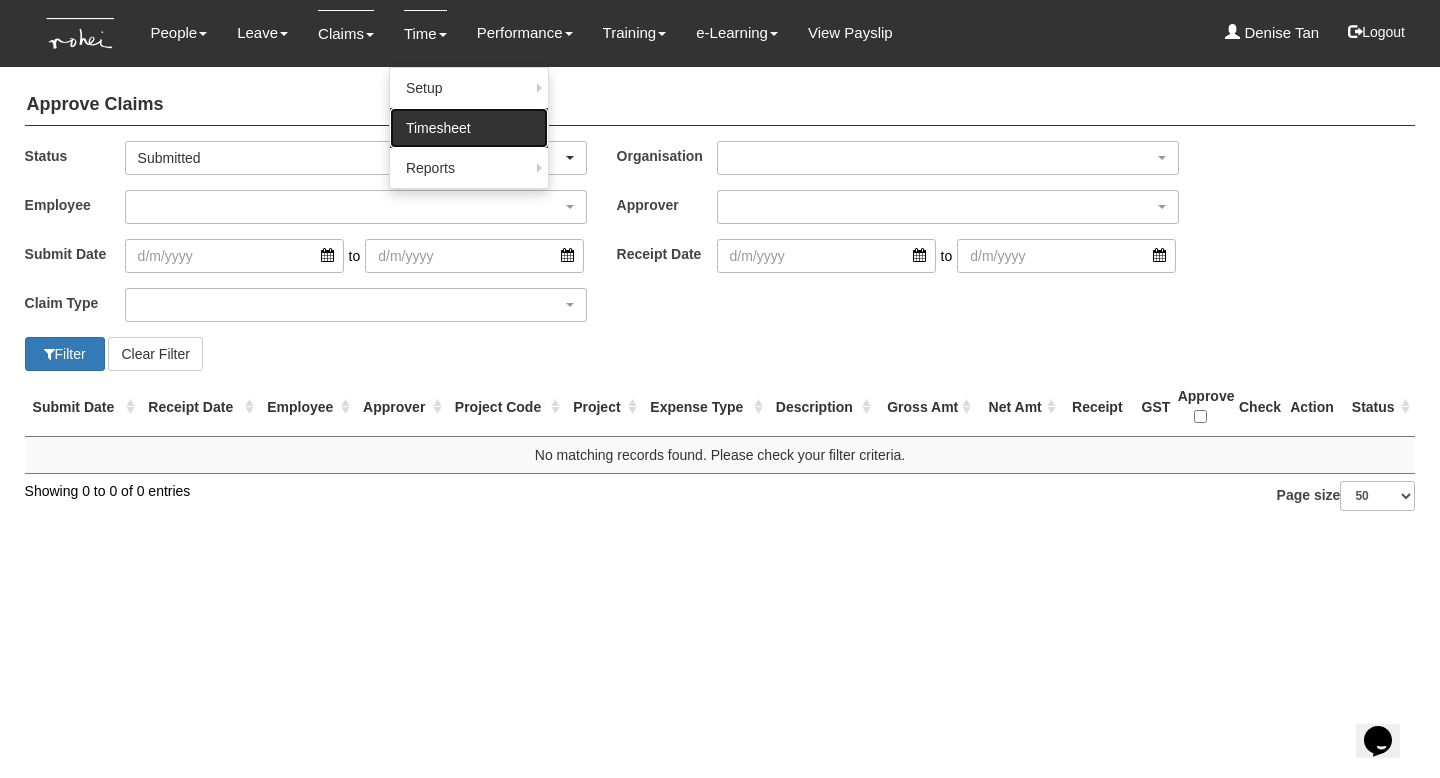click on "Timesheet" at bounding box center (469, 128) 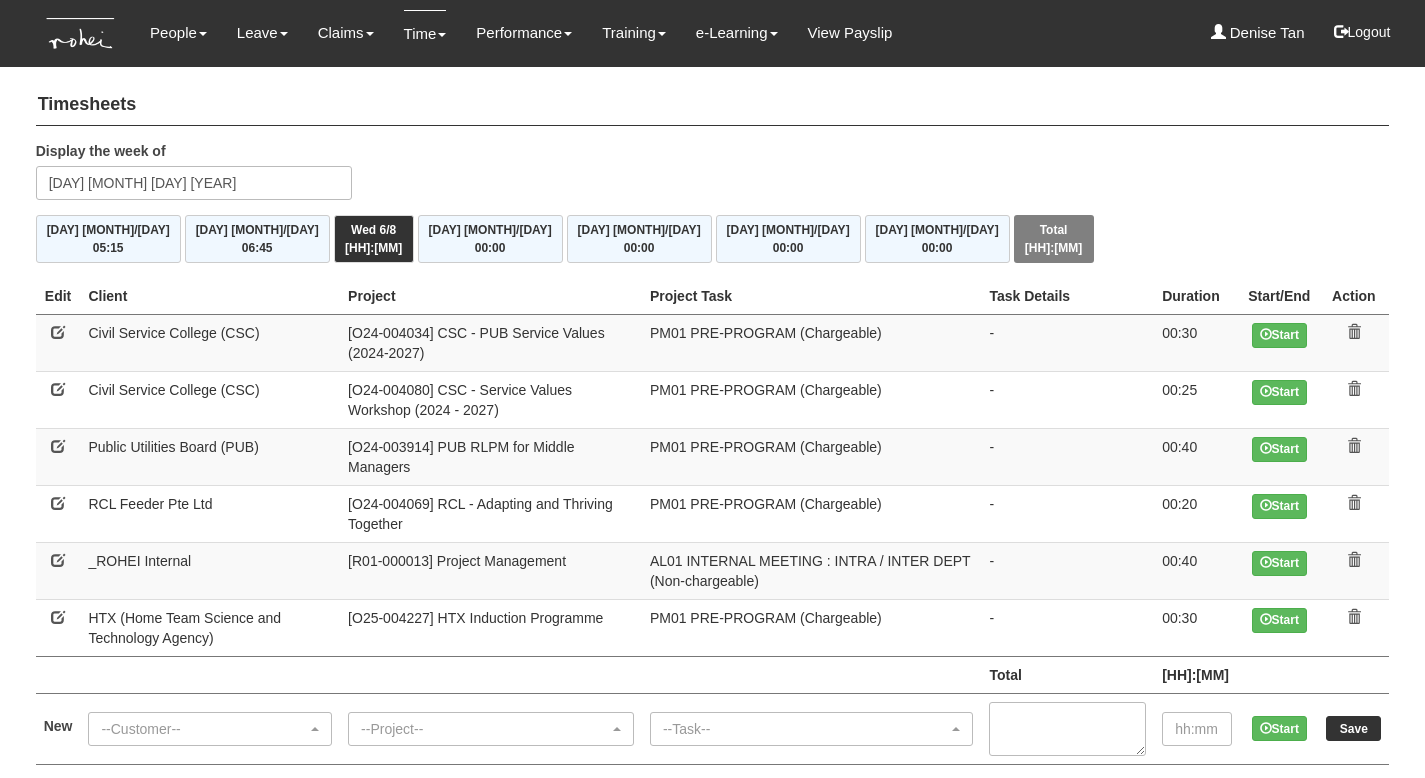 scroll, scrollTop: 0, scrollLeft: 0, axis: both 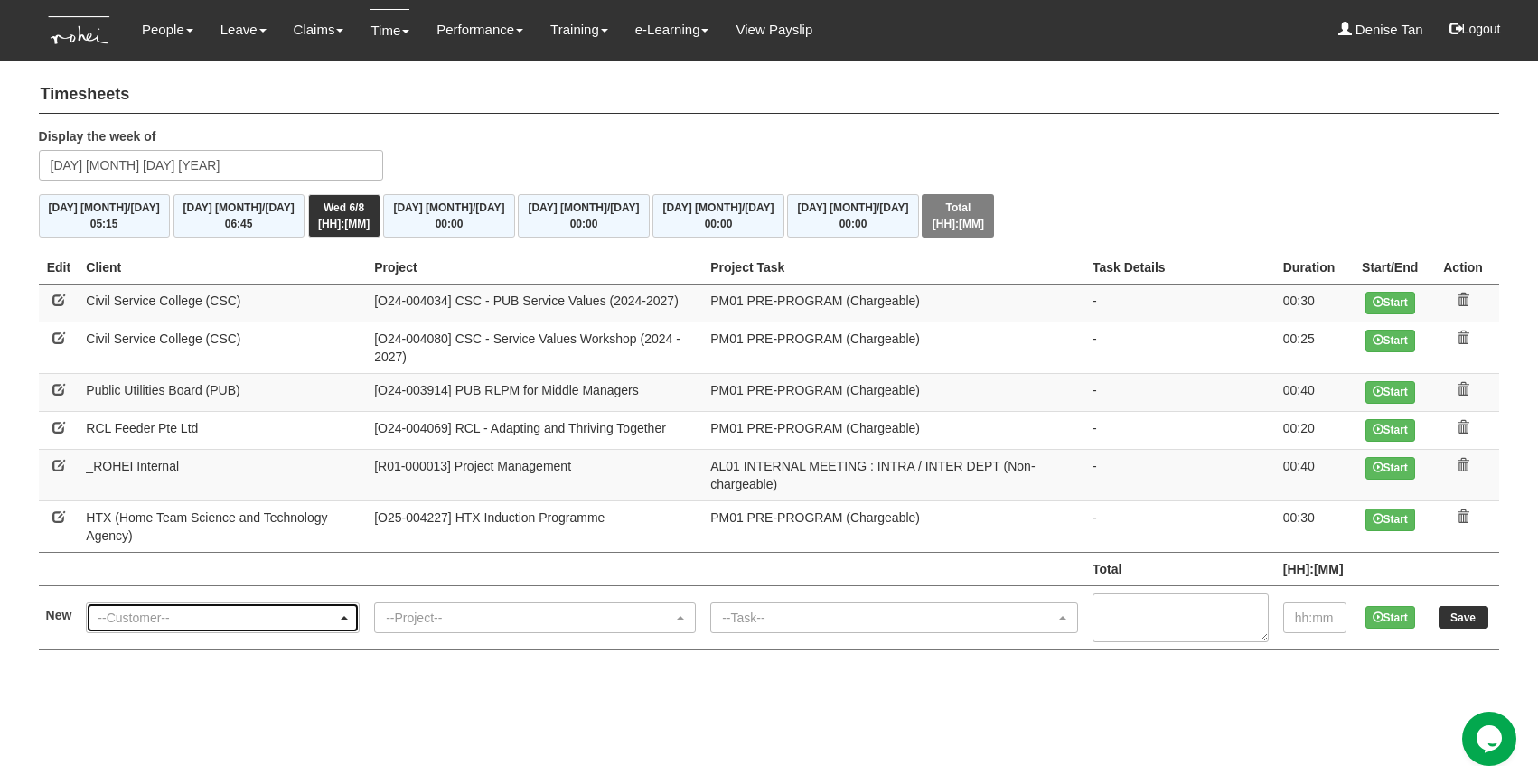 click on "--Customer--" at bounding box center [217, 618] 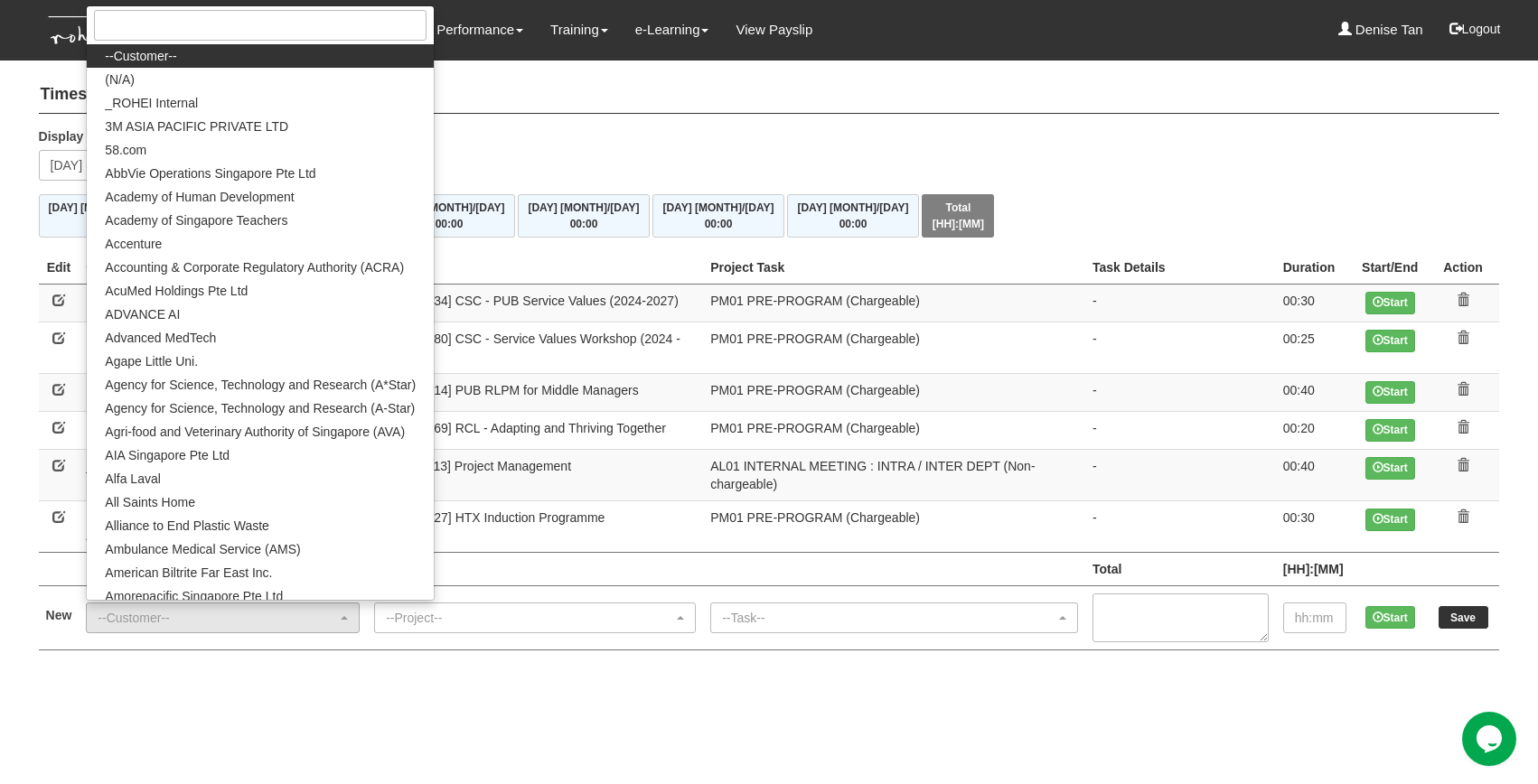 click on "Timesheets" at bounding box center [769, 95] 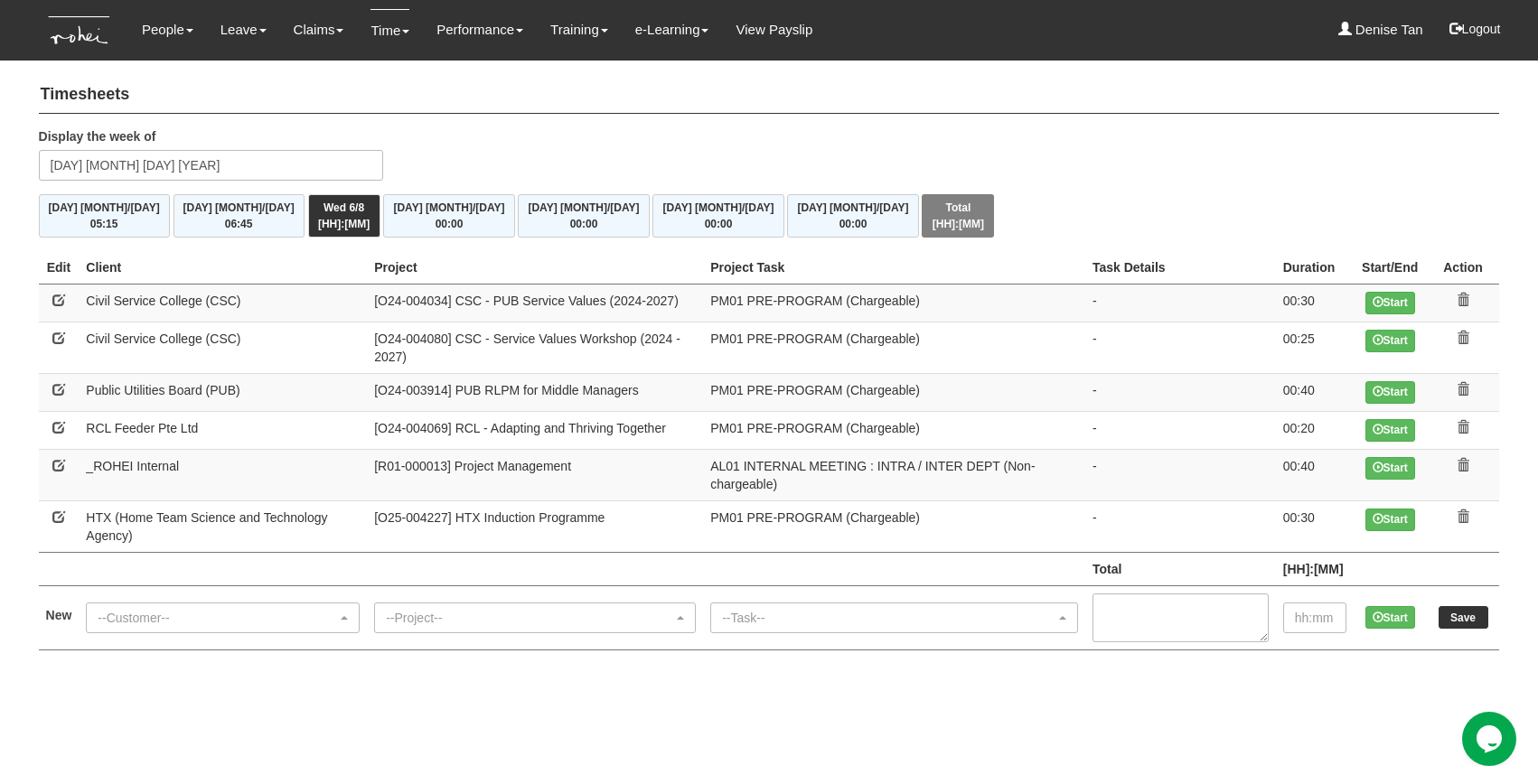 click at bounding box center [59, 427] 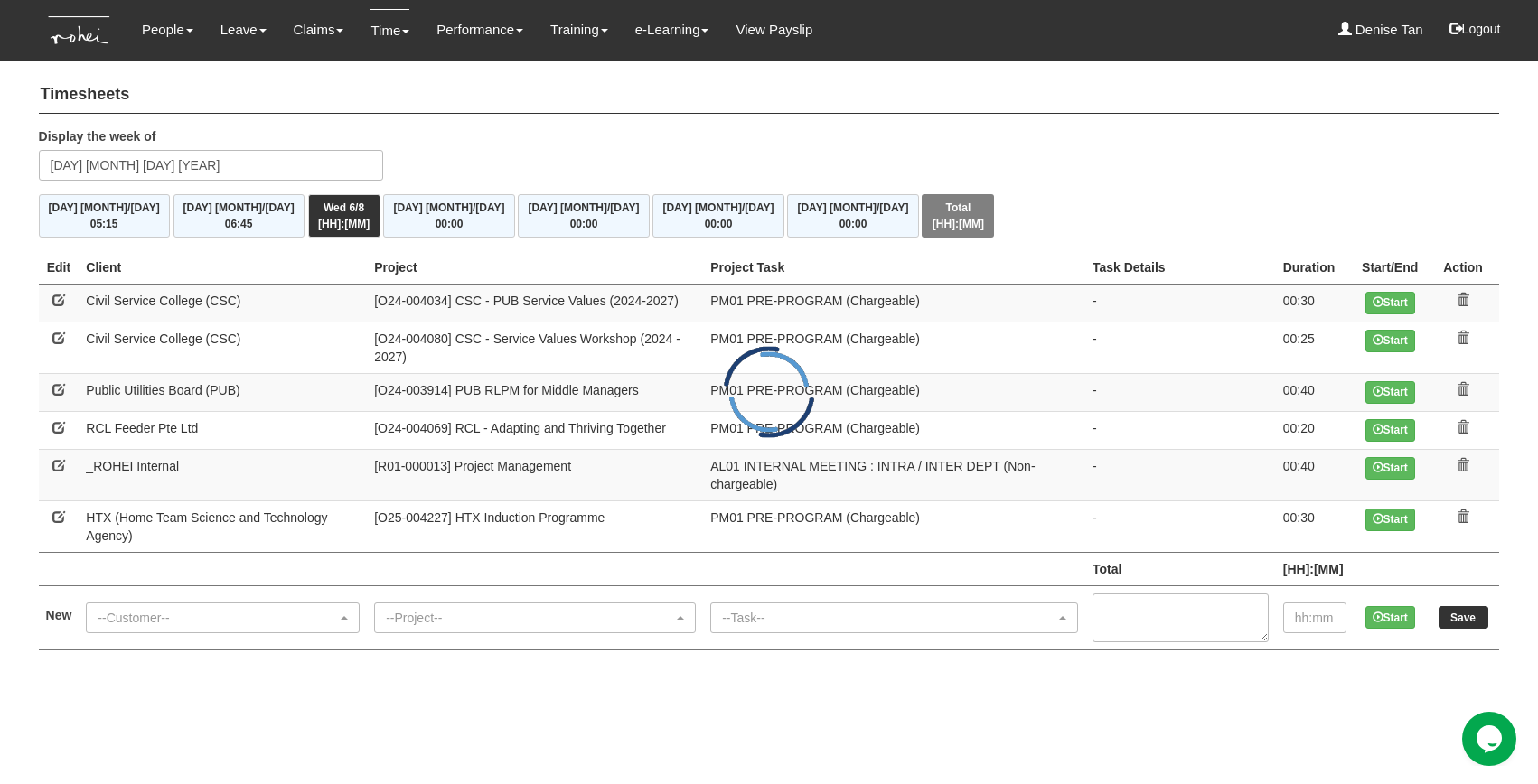 select on "516" 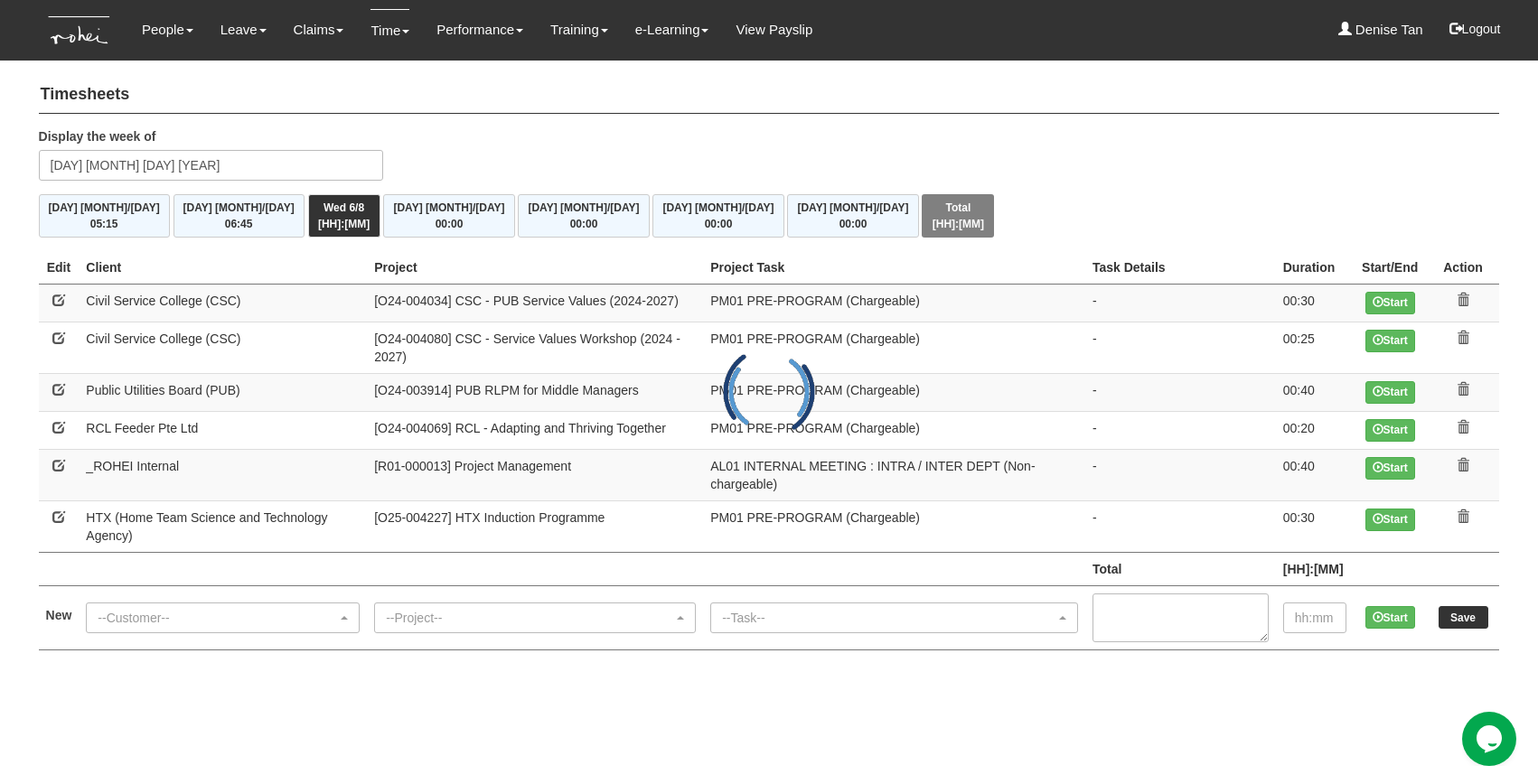 select on "162" 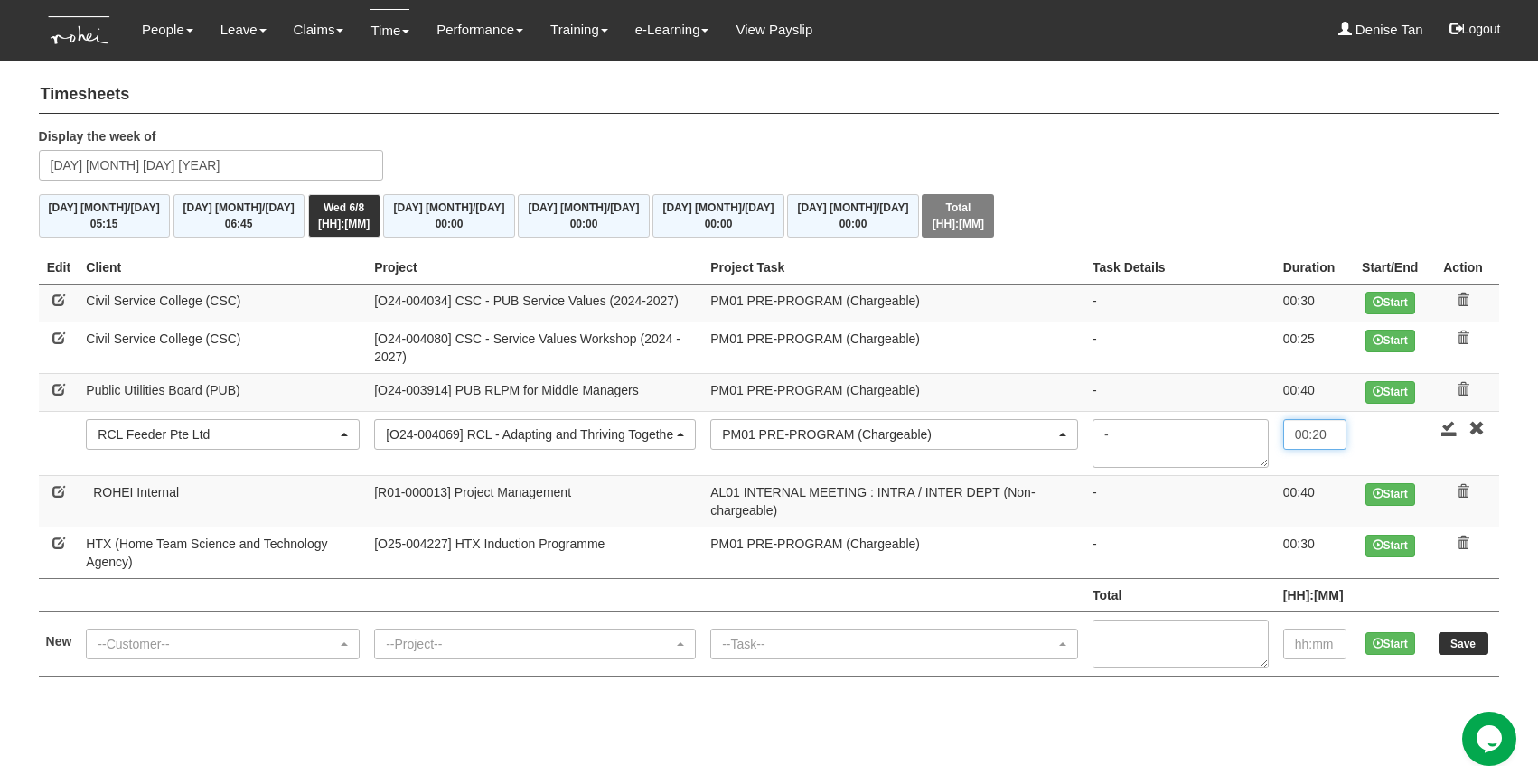 click on "00:20" at bounding box center (1315, 434) 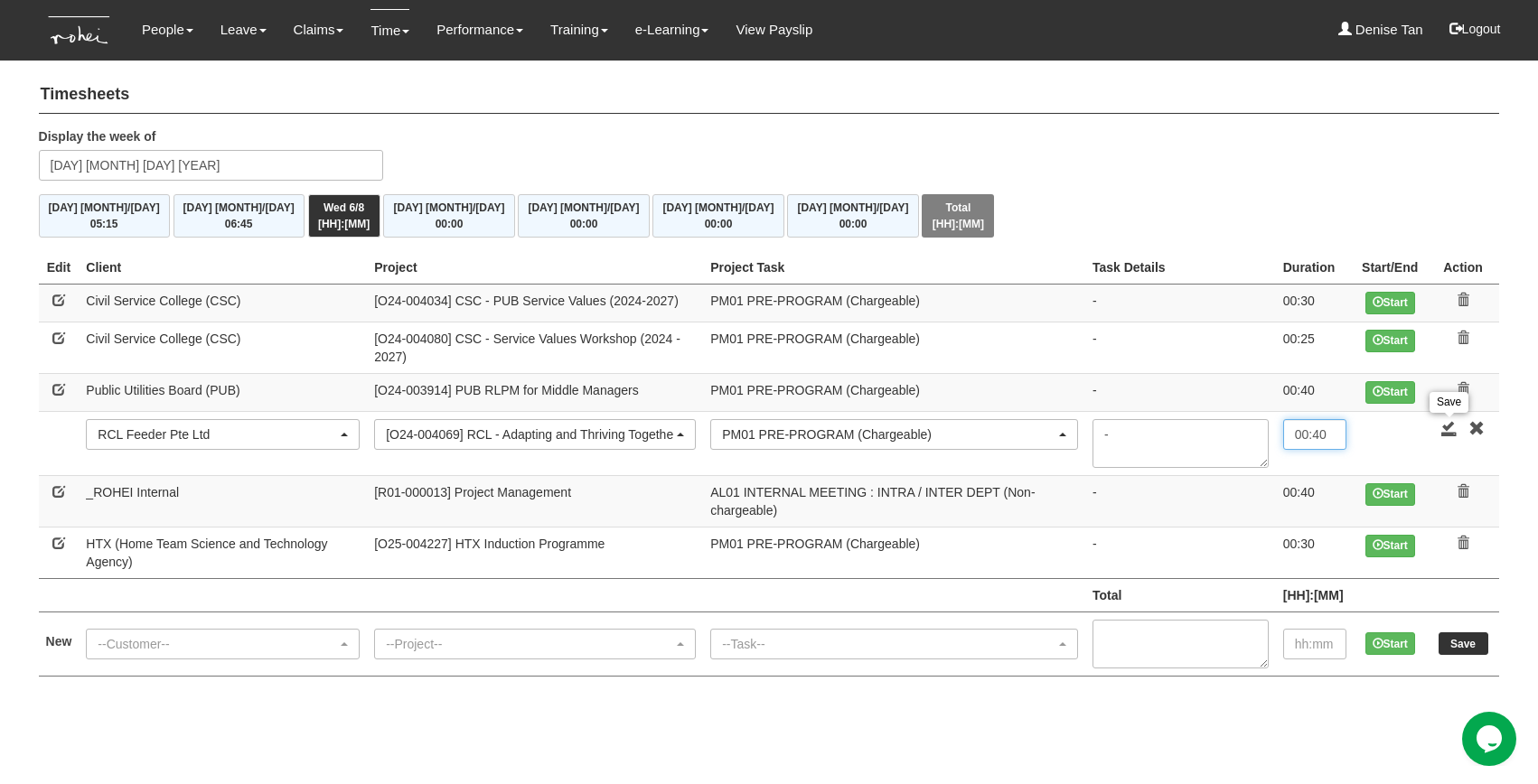 type on "00:40" 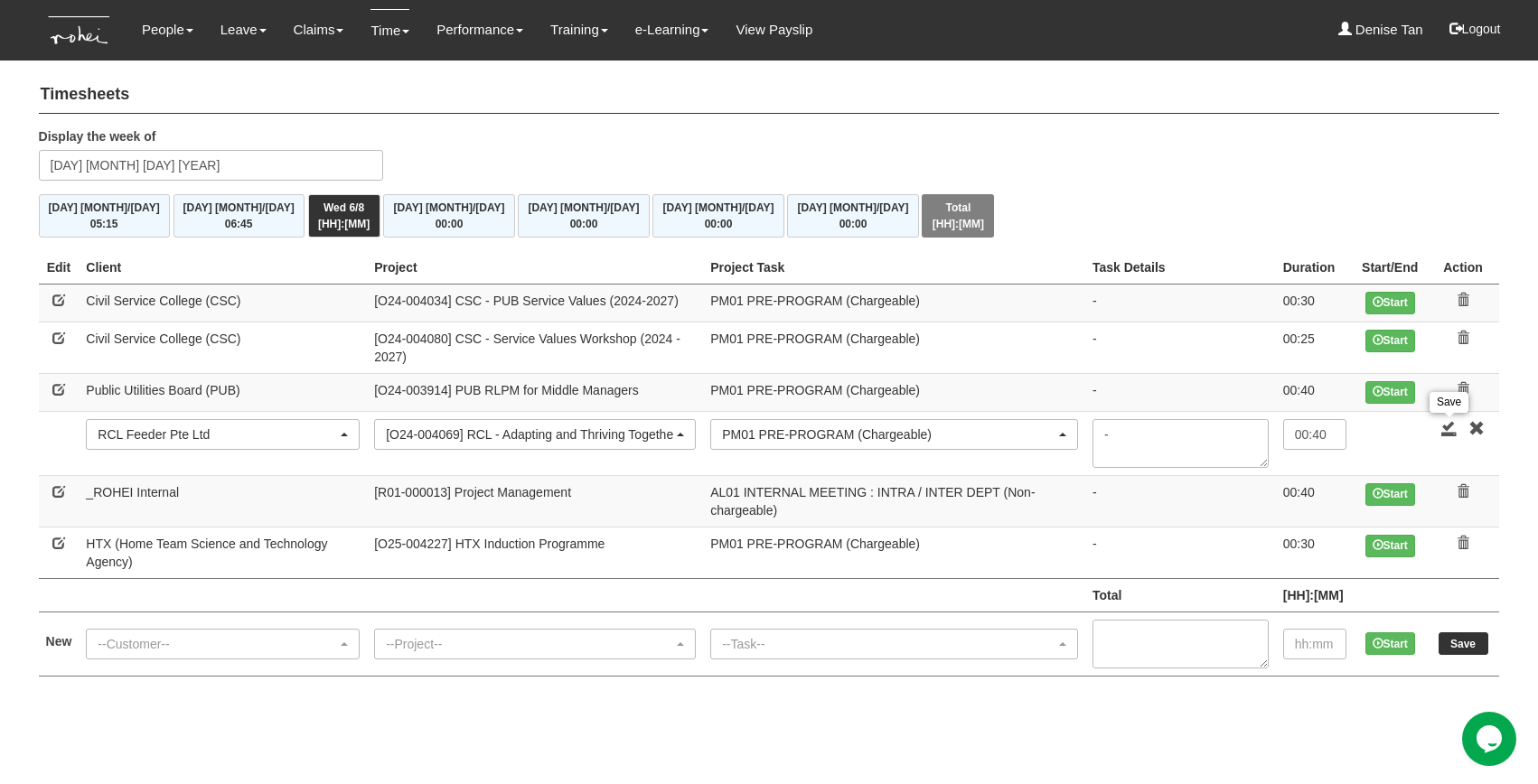 click at bounding box center (1449, 428) 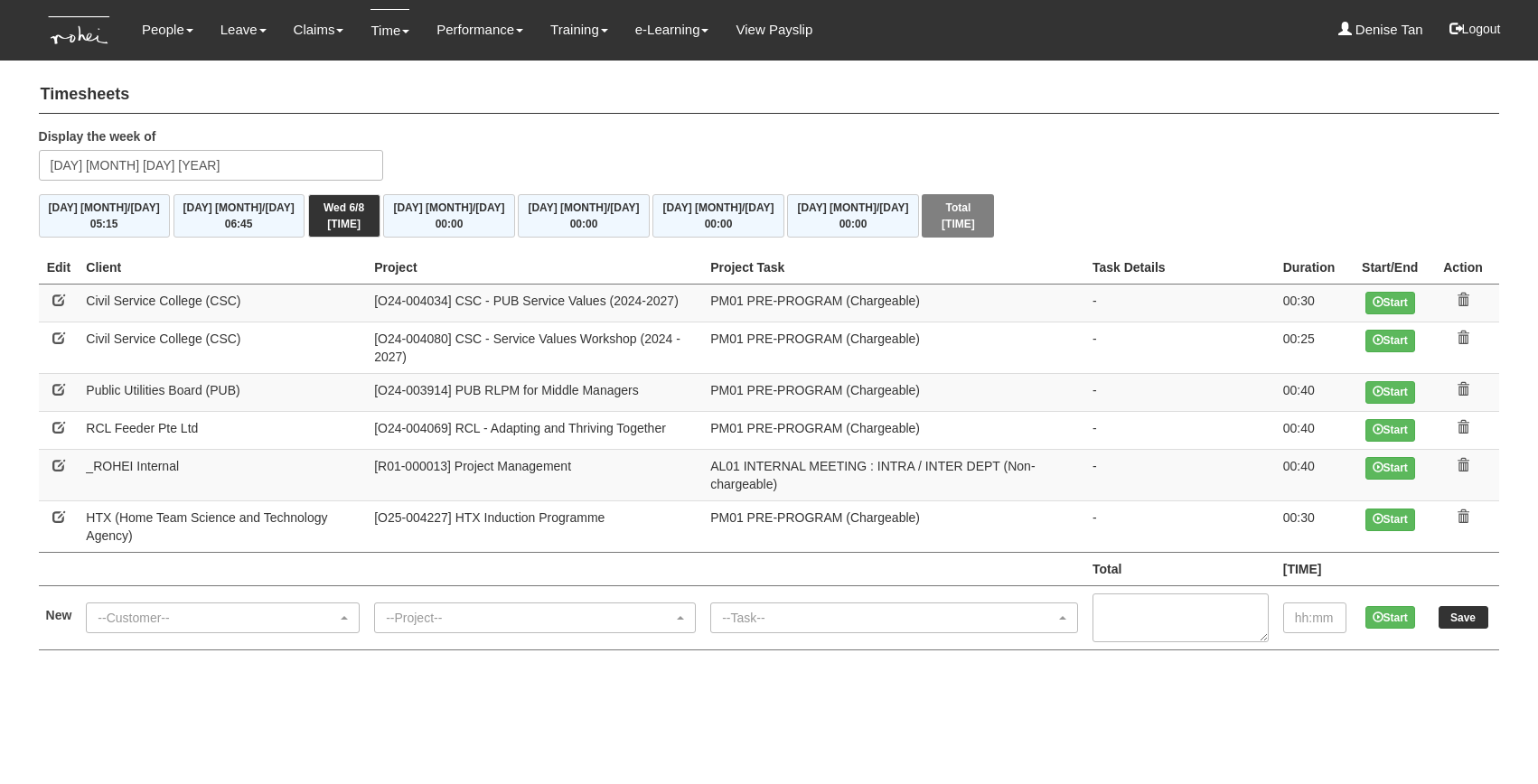 scroll, scrollTop: 0, scrollLeft: 0, axis: both 